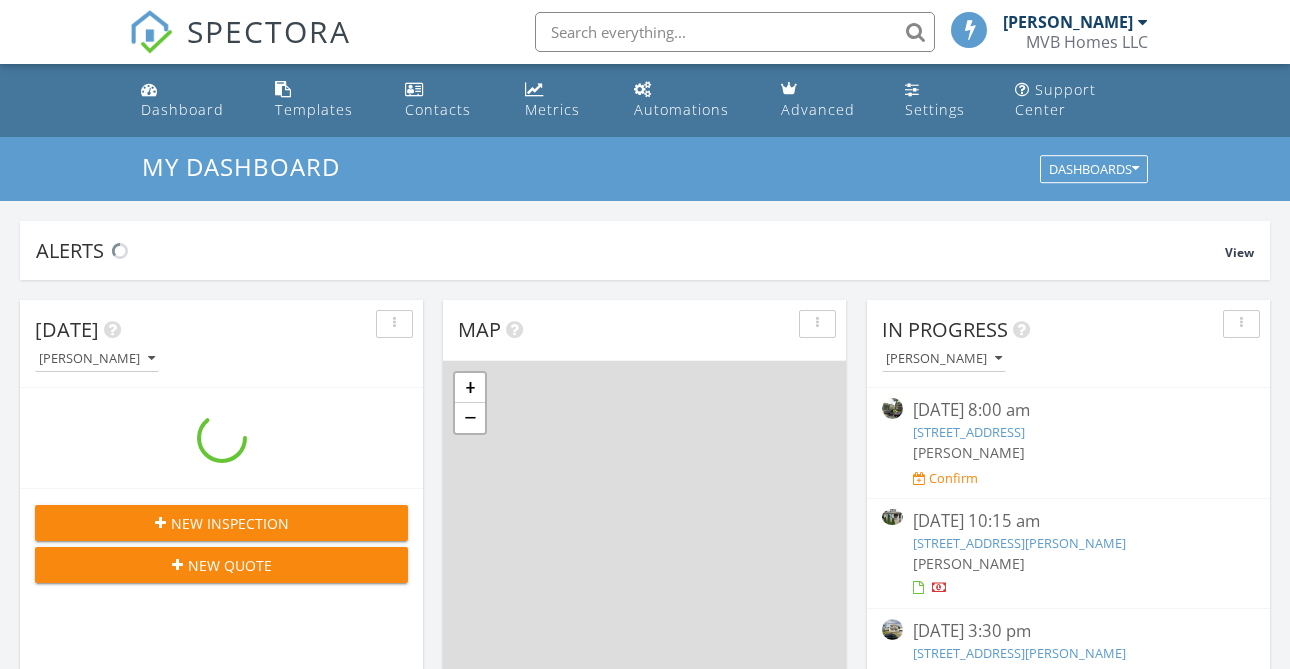 scroll, scrollTop: 0, scrollLeft: 0, axis: both 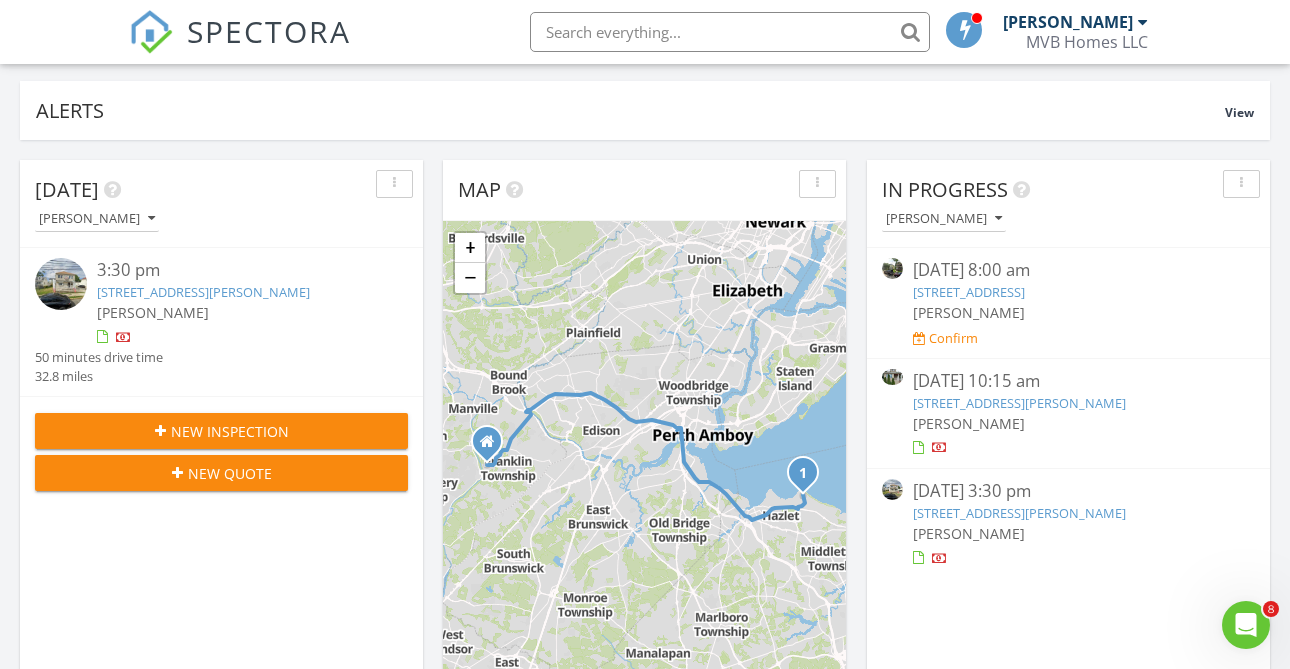 click on "127 Carr Ave, Keansburg, NJ 07734" at bounding box center [203, 292] 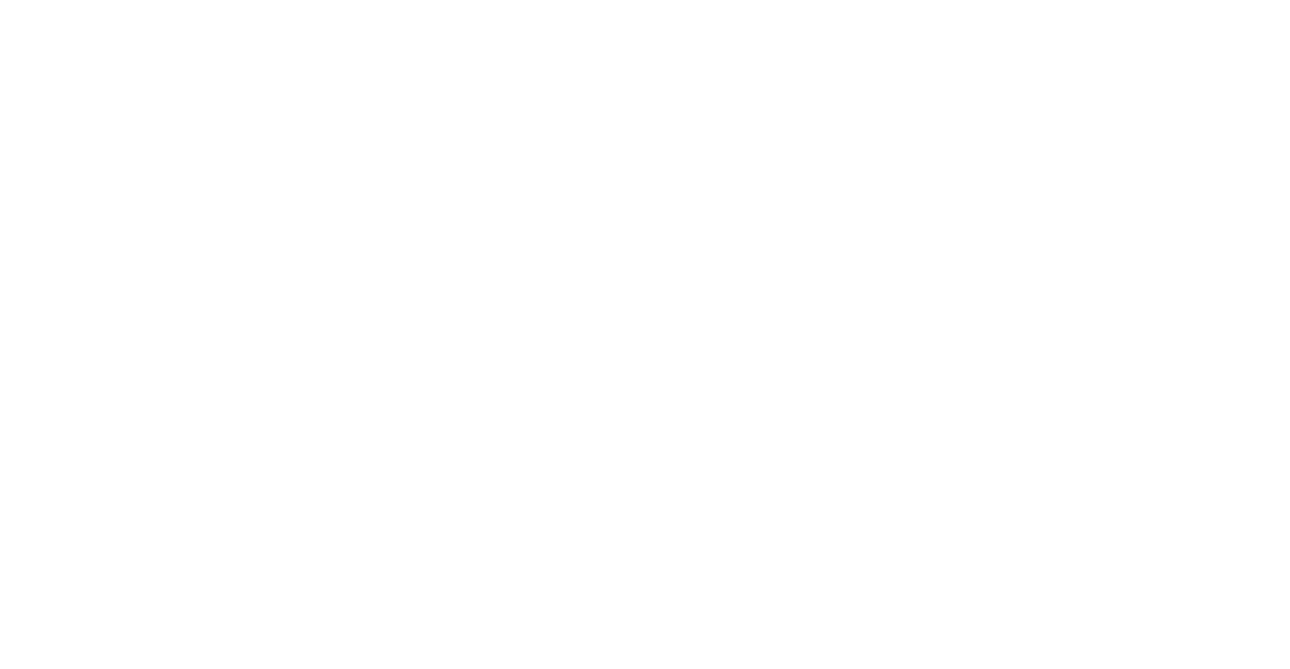 scroll, scrollTop: 0, scrollLeft: 0, axis: both 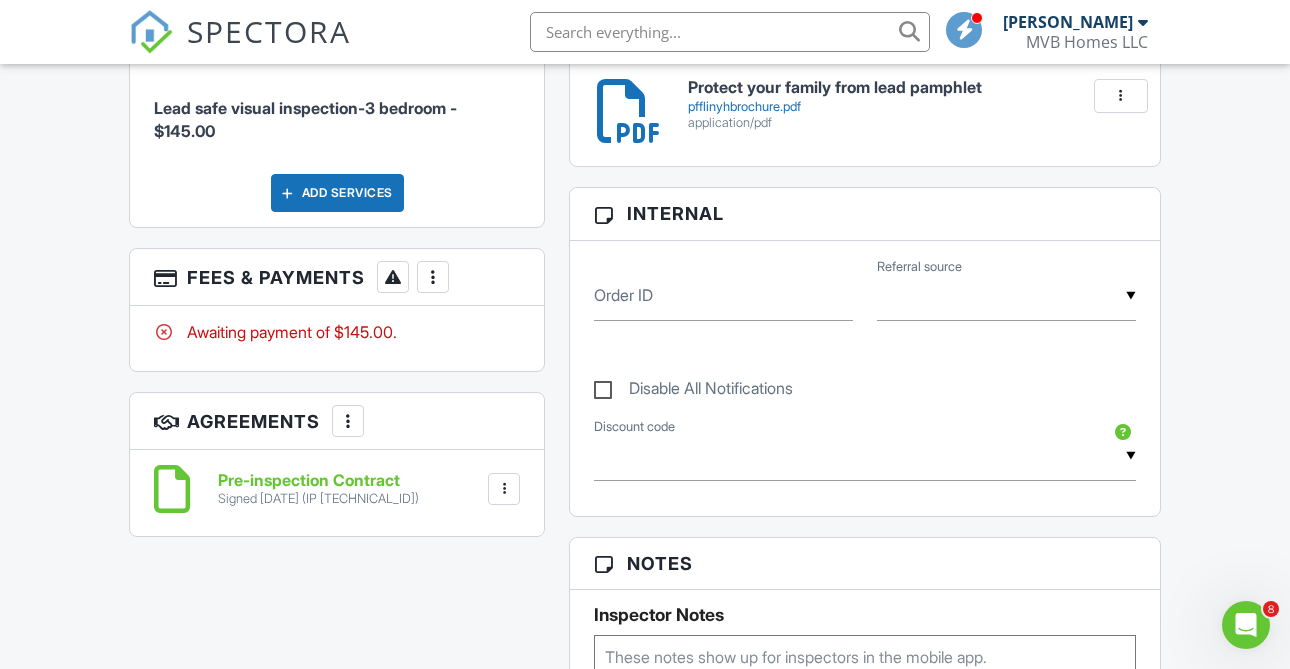 click at bounding box center (433, 277) 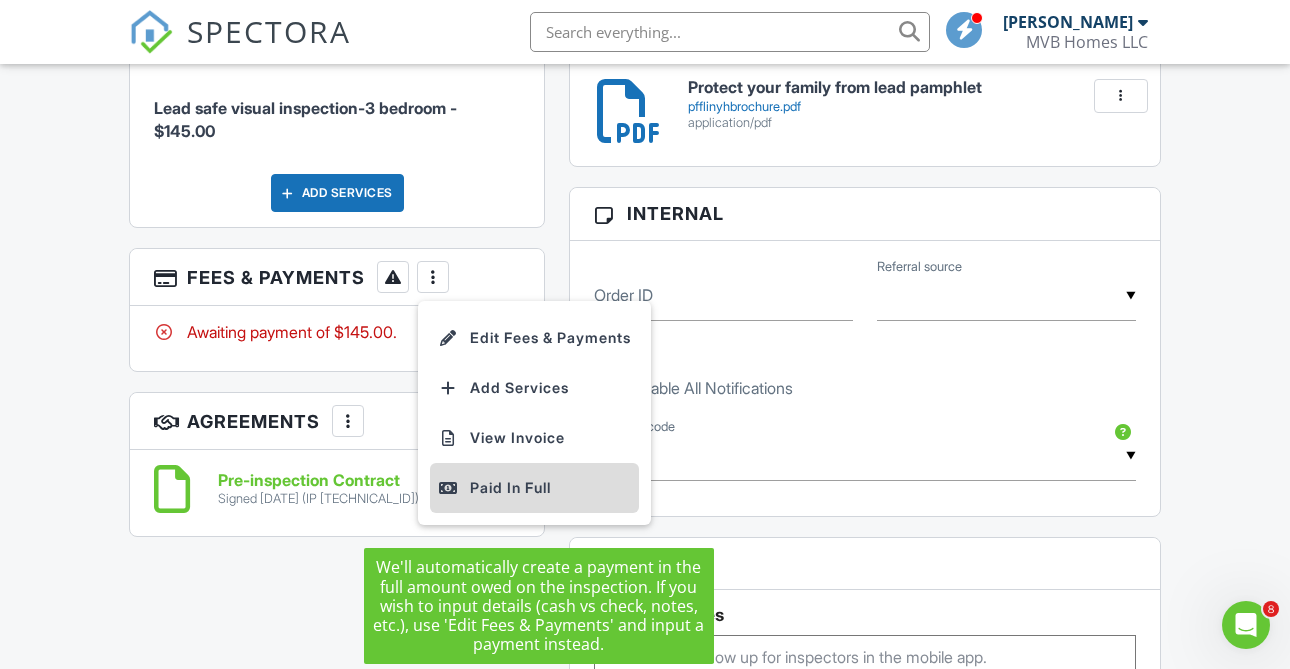 click on "Paid In Full" at bounding box center [534, 488] 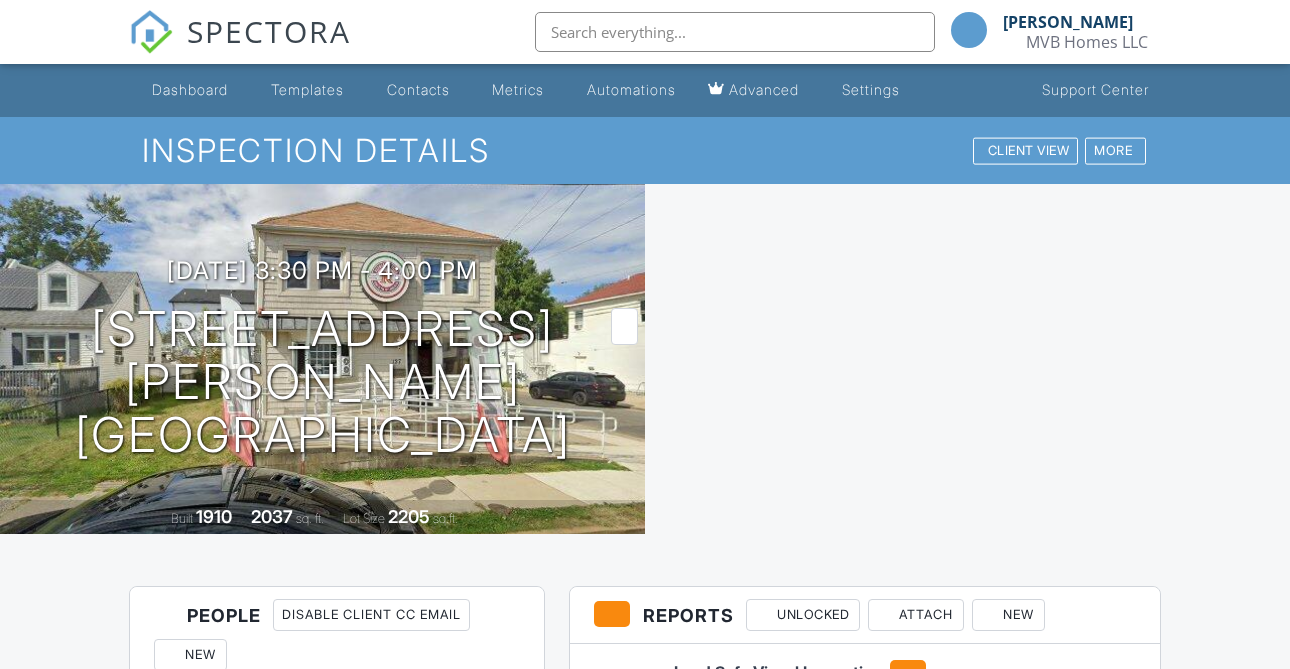 scroll, scrollTop: 0, scrollLeft: 0, axis: both 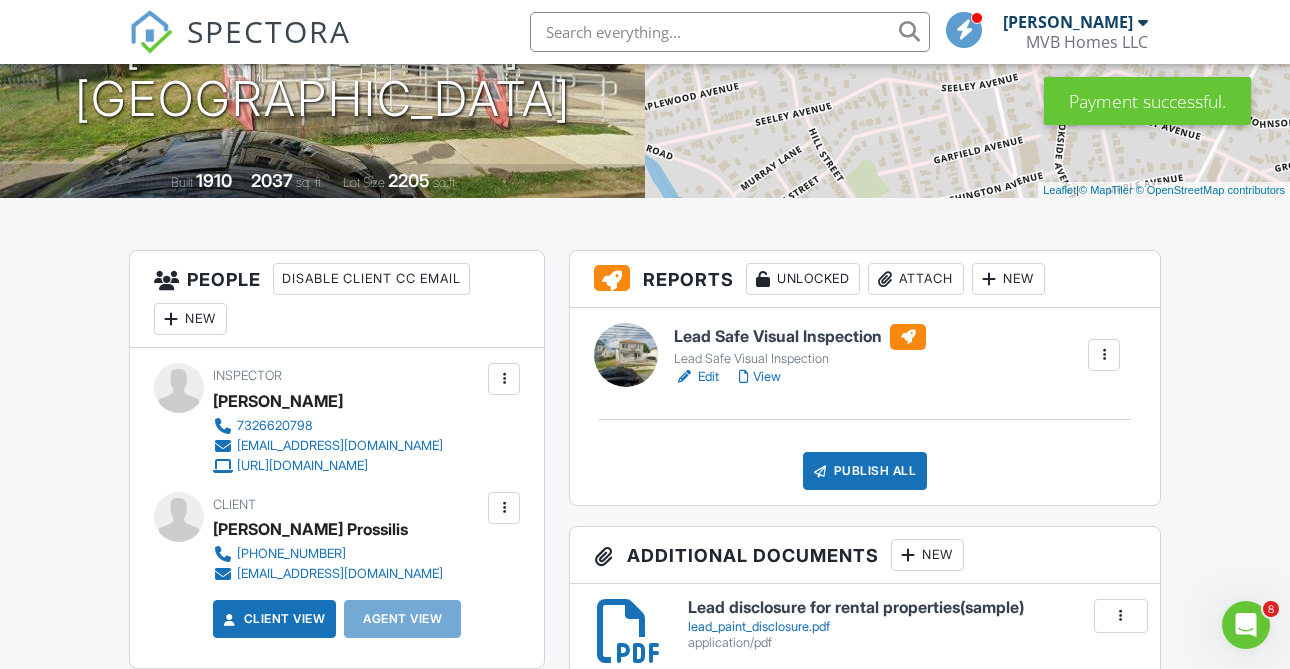 click on "View" at bounding box center (760, 377) 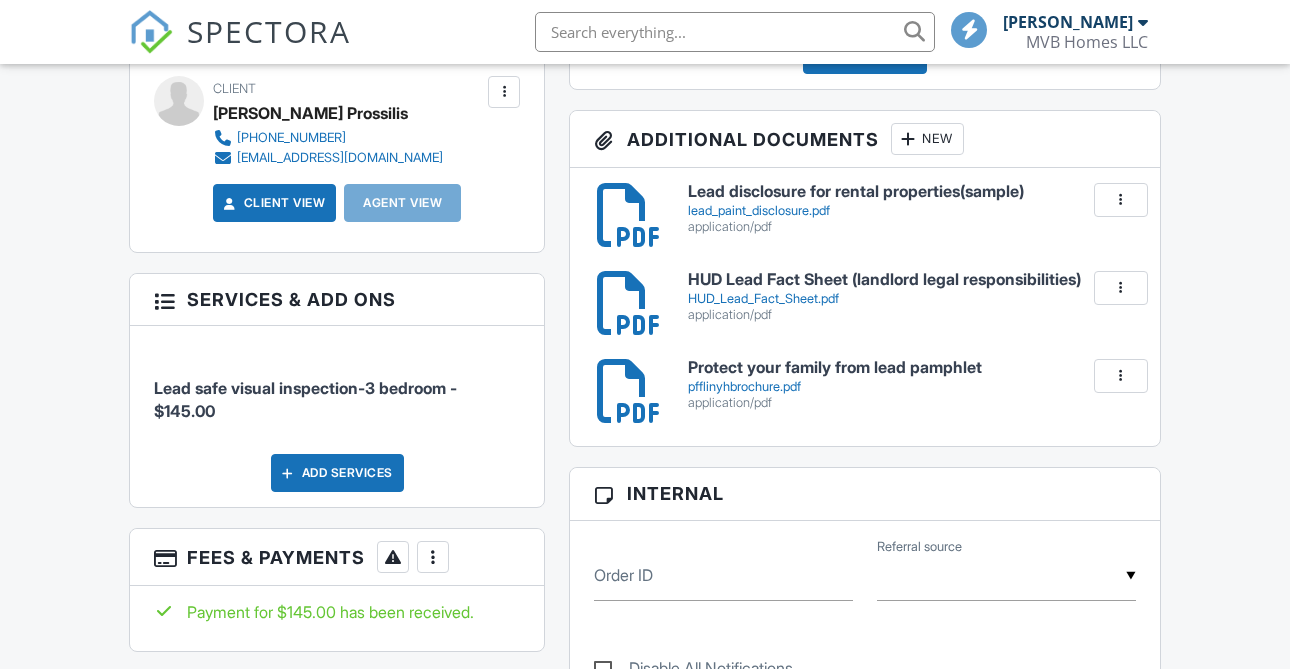 scroll, scrollTop: 733, scrollLeft: 0, axis: vertical 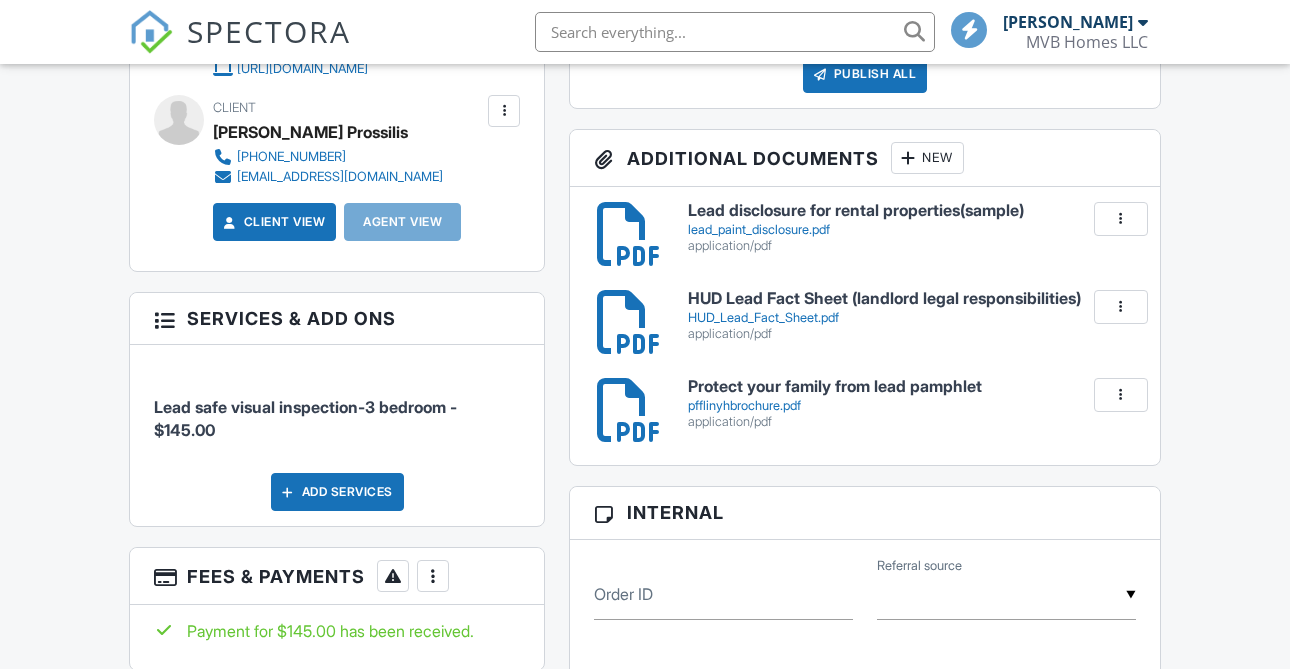 click at bounding box center (908, 158) 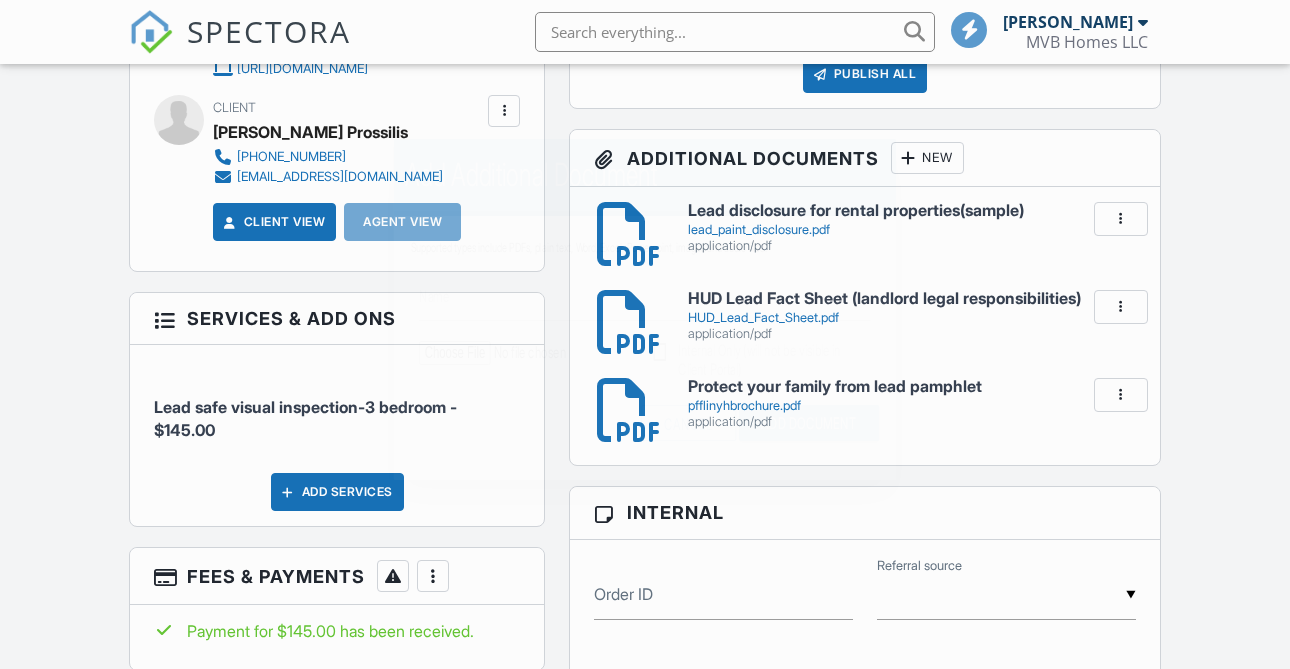 scroll, scrollTop: 733, scrollLeft: 0, axis: vertical 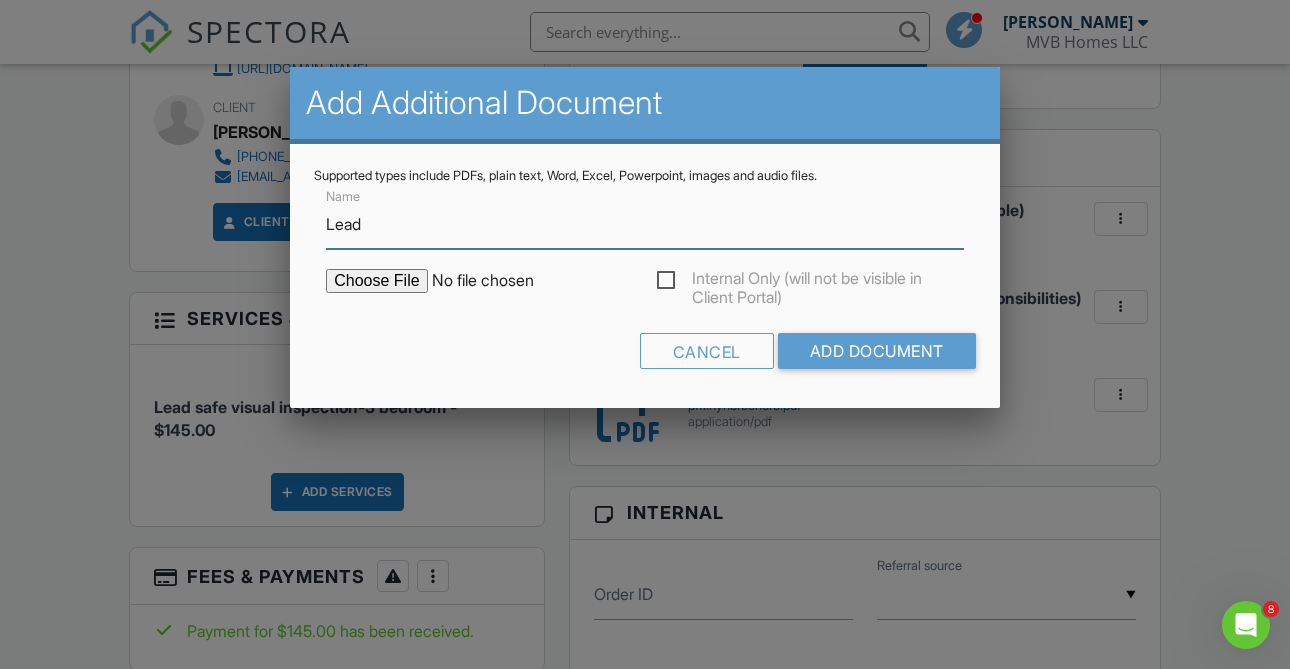 type on "Lead Safe Certificate" 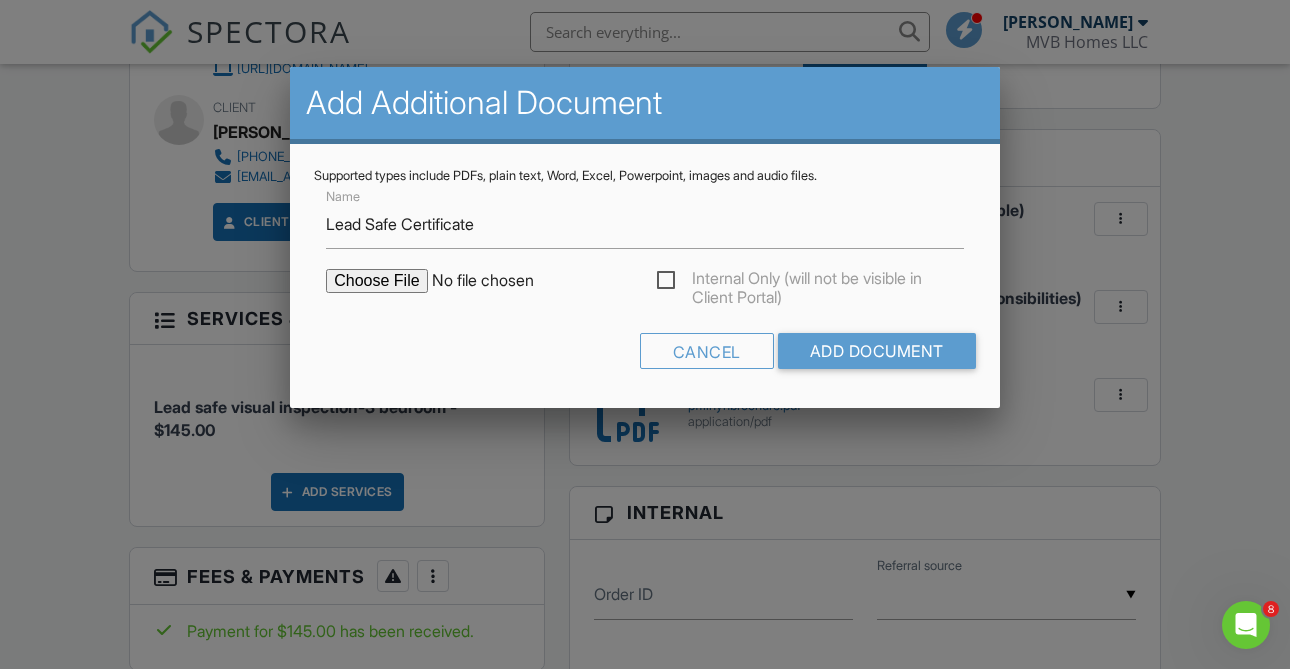 click at bounding box center [496, 281] 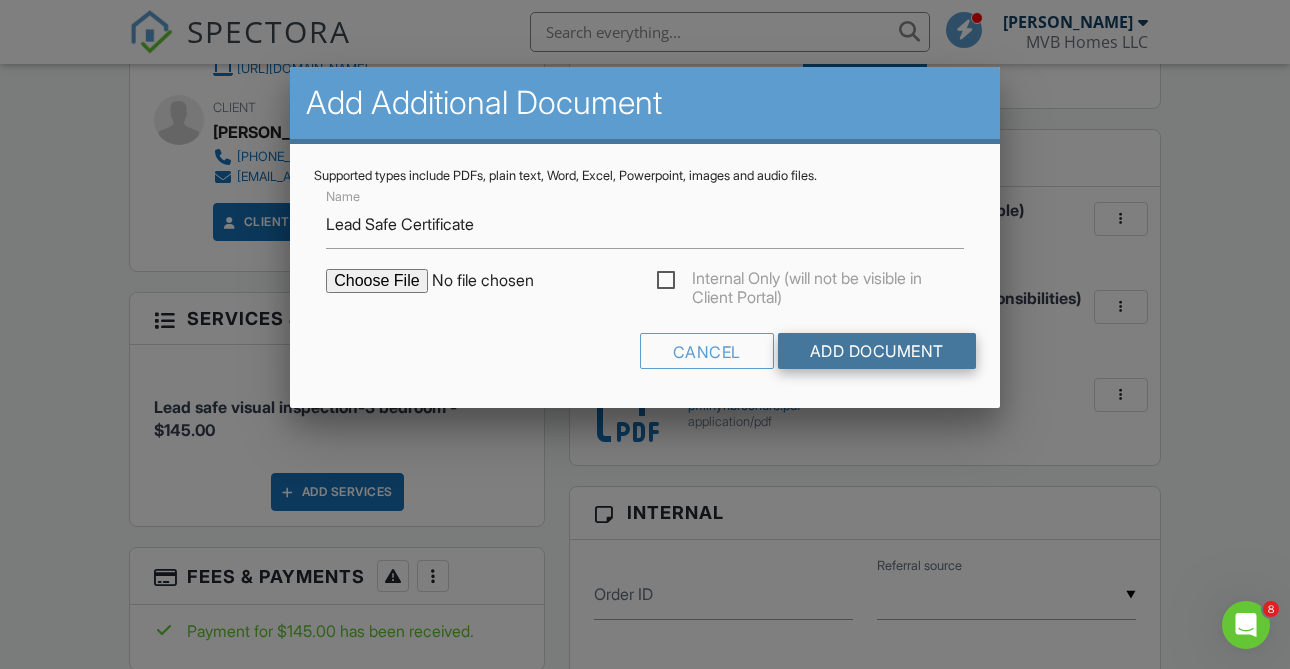 click on "Add Document" at bounding box center [877, 351] 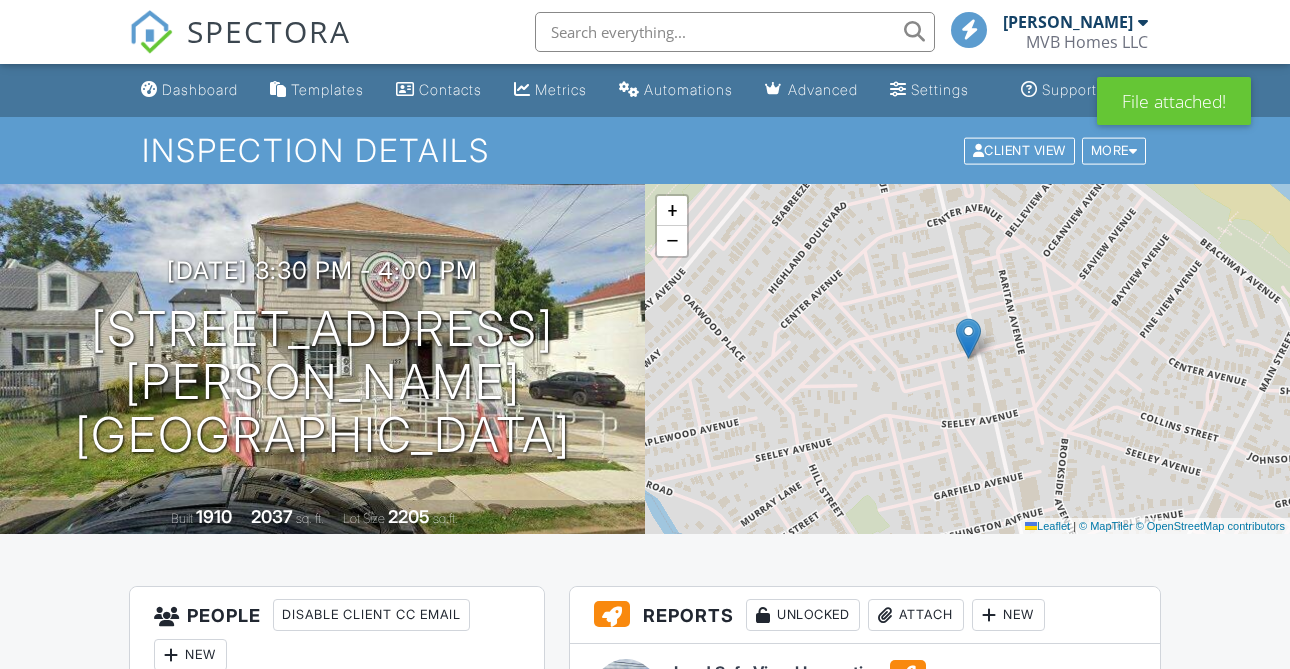 scroll, scrollTop: 0, scrollLeft: 0, axis: both 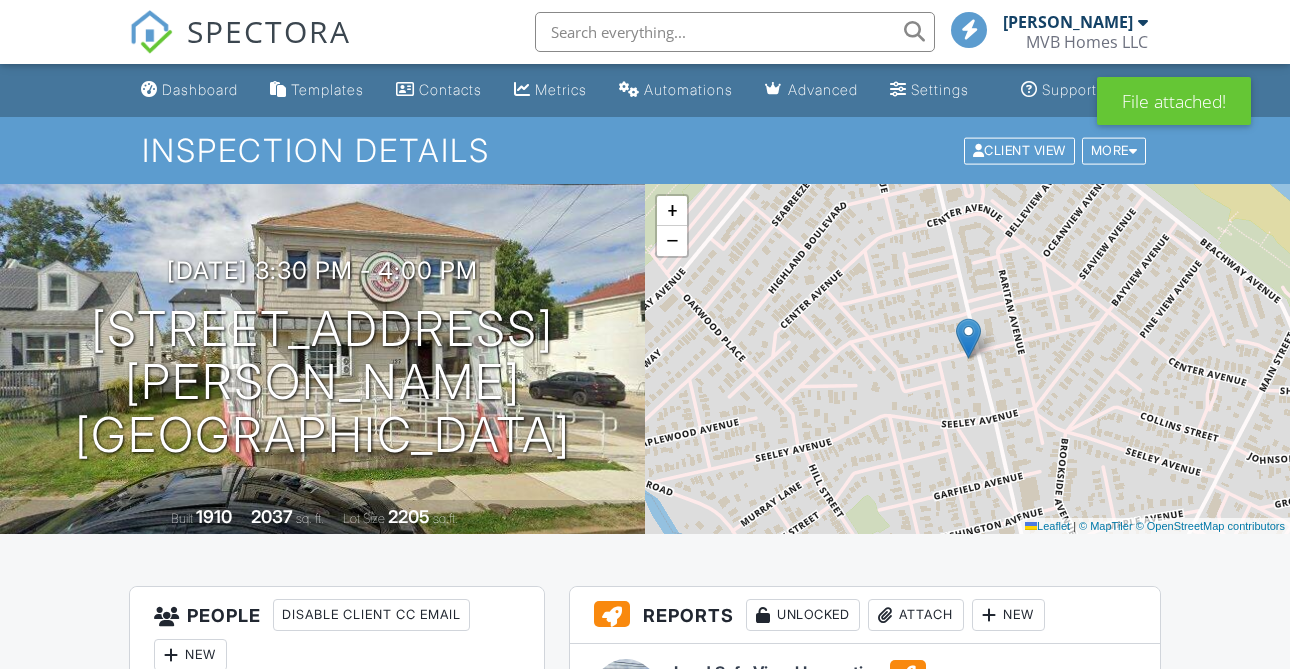 click on "Publish All" at bounding box center [865, 807] 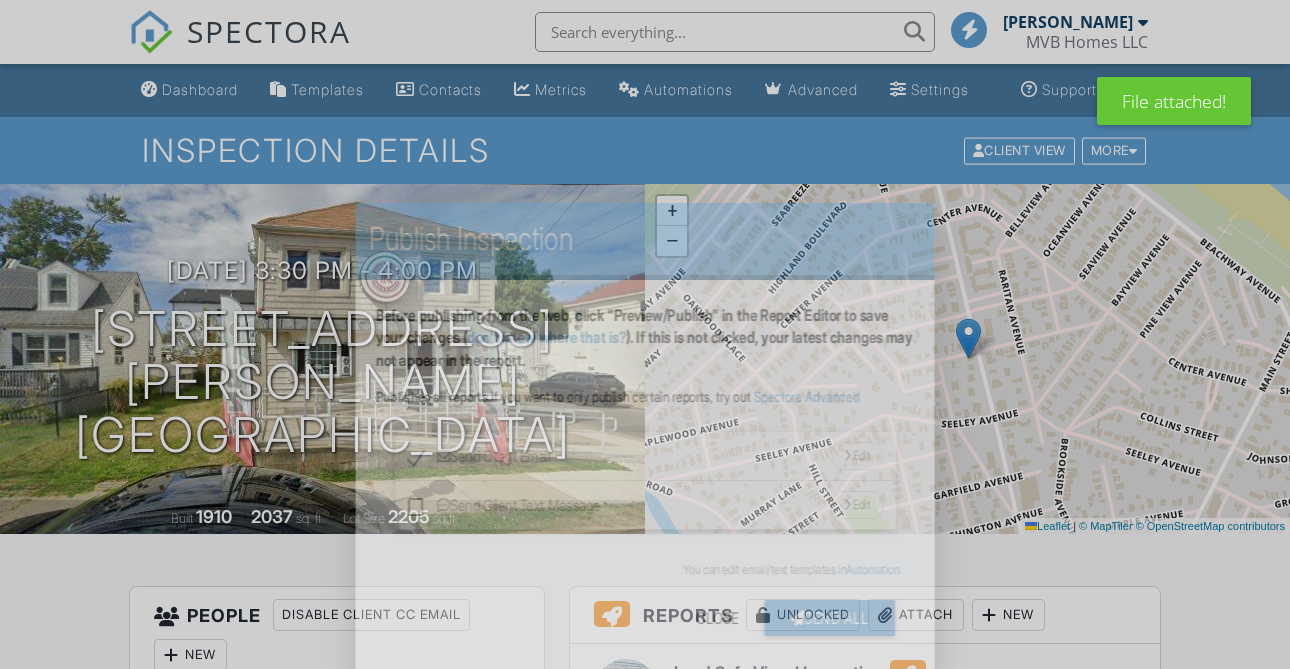 scroll, scrollTop: 477, scrollLeft: 0, axis: vertical 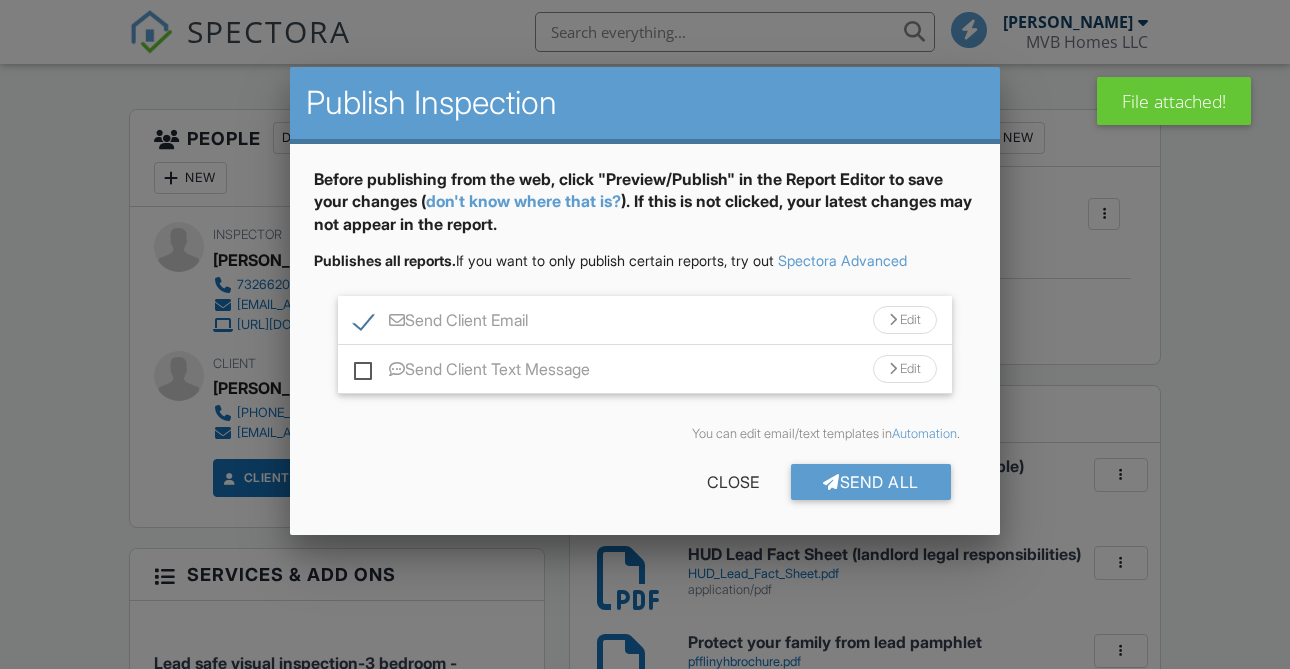 click on "Send Client Text Message" at bounding box center (472, 372) 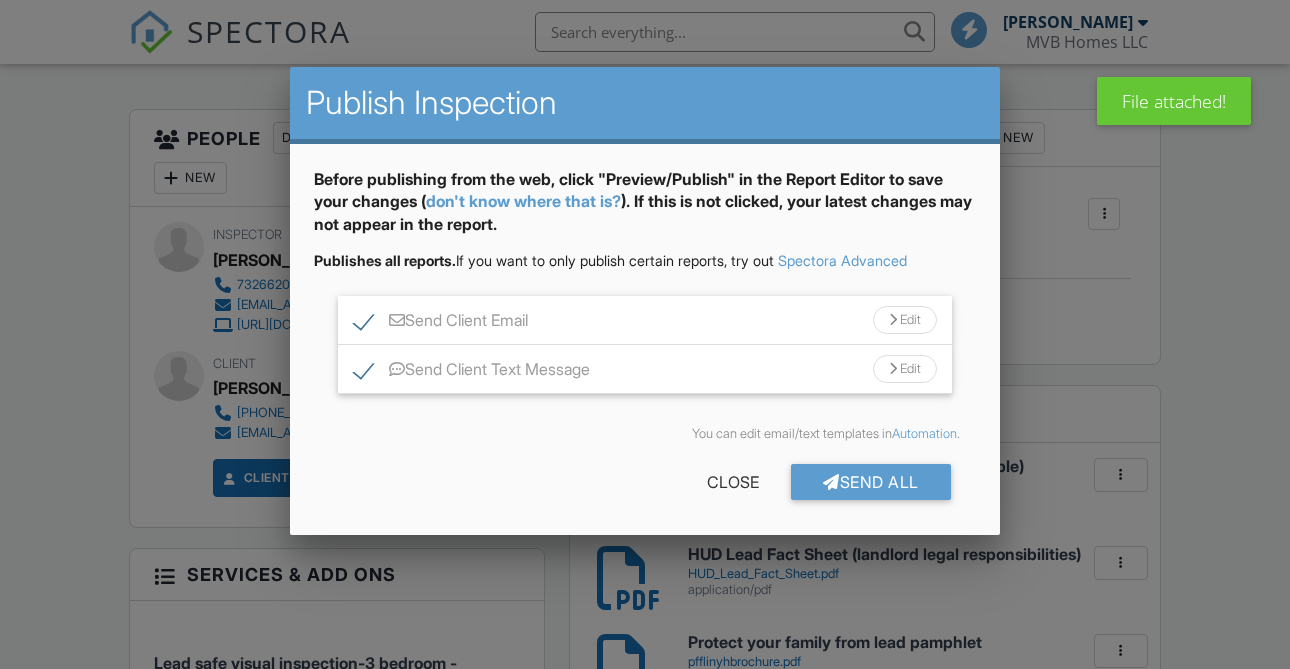 scroll, scrollTop: 0, scrollLeft: 0, axis: both 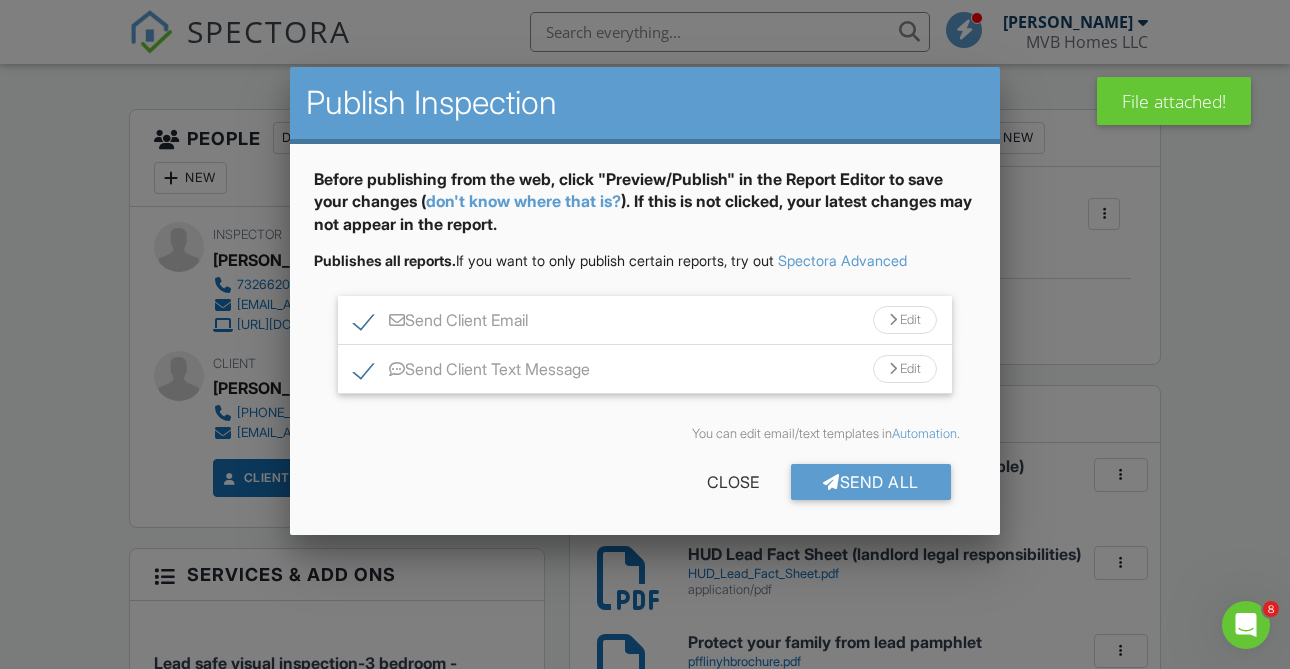 click on "Edit" at bounding box center (905, 320) 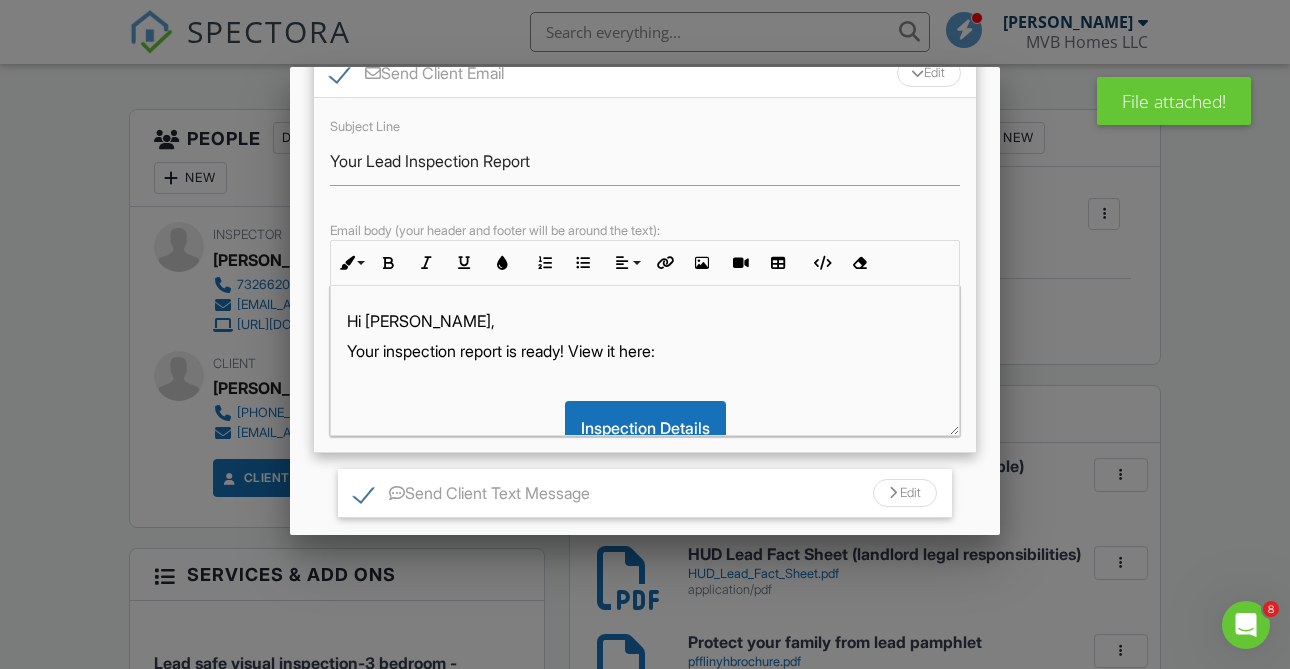 scroll, scrollTop: 244, scrollLeft: 0, axis: vertical 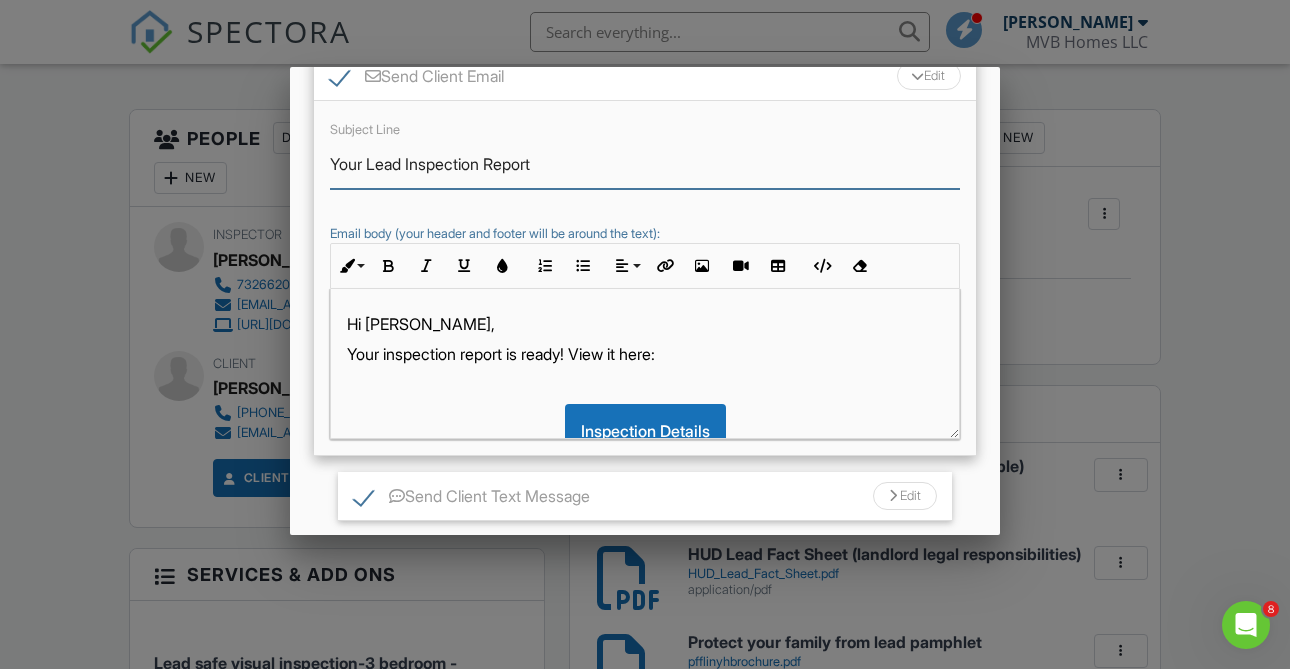 click on "Your Lead Inspection Report" at bounding box center [645, 164] 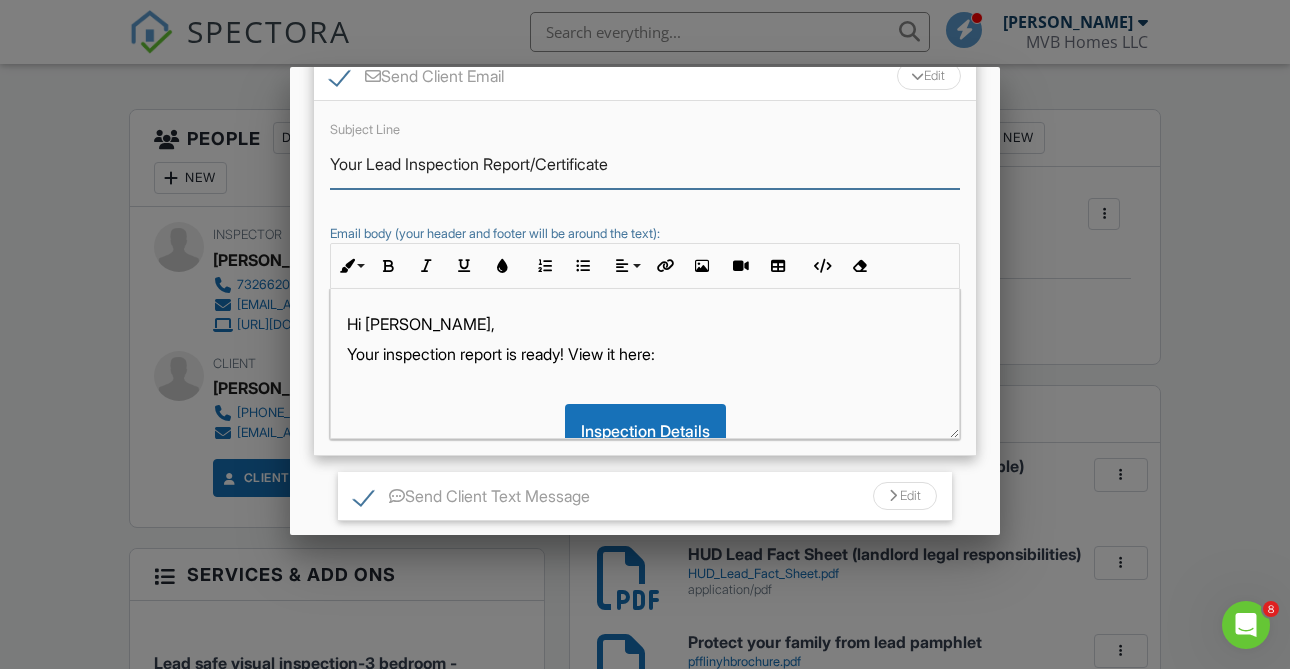 type on "Your Lead Inspection Report/Certificate" 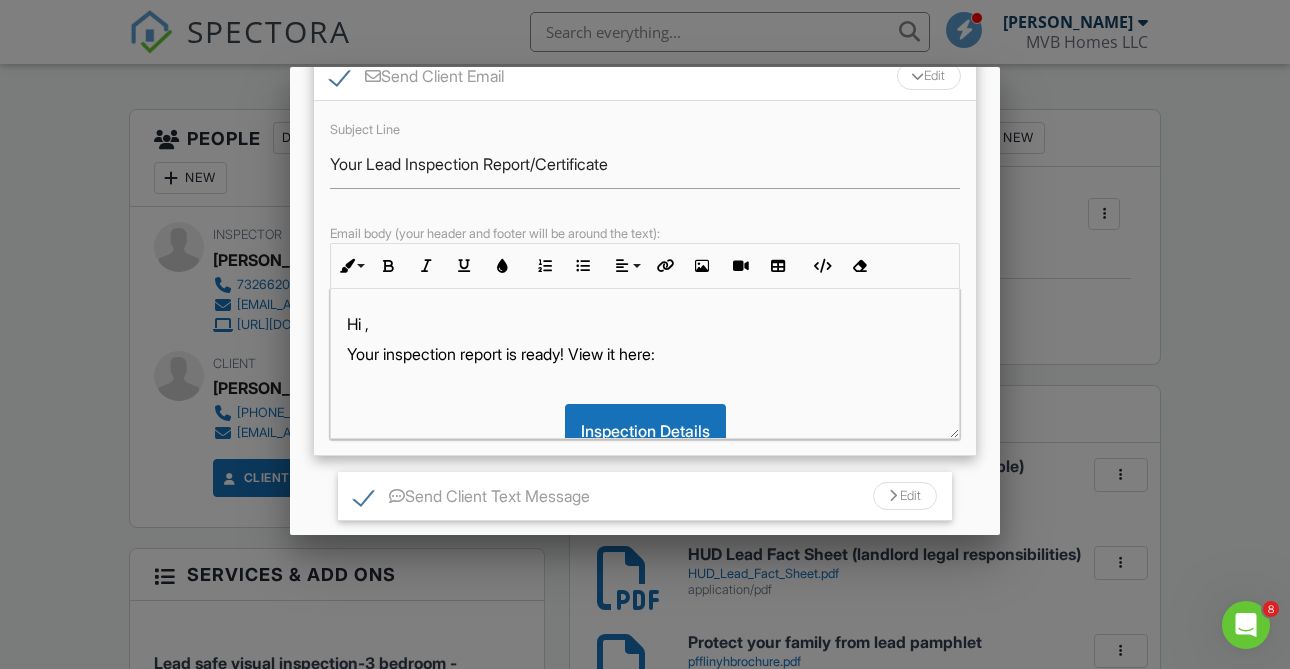 type 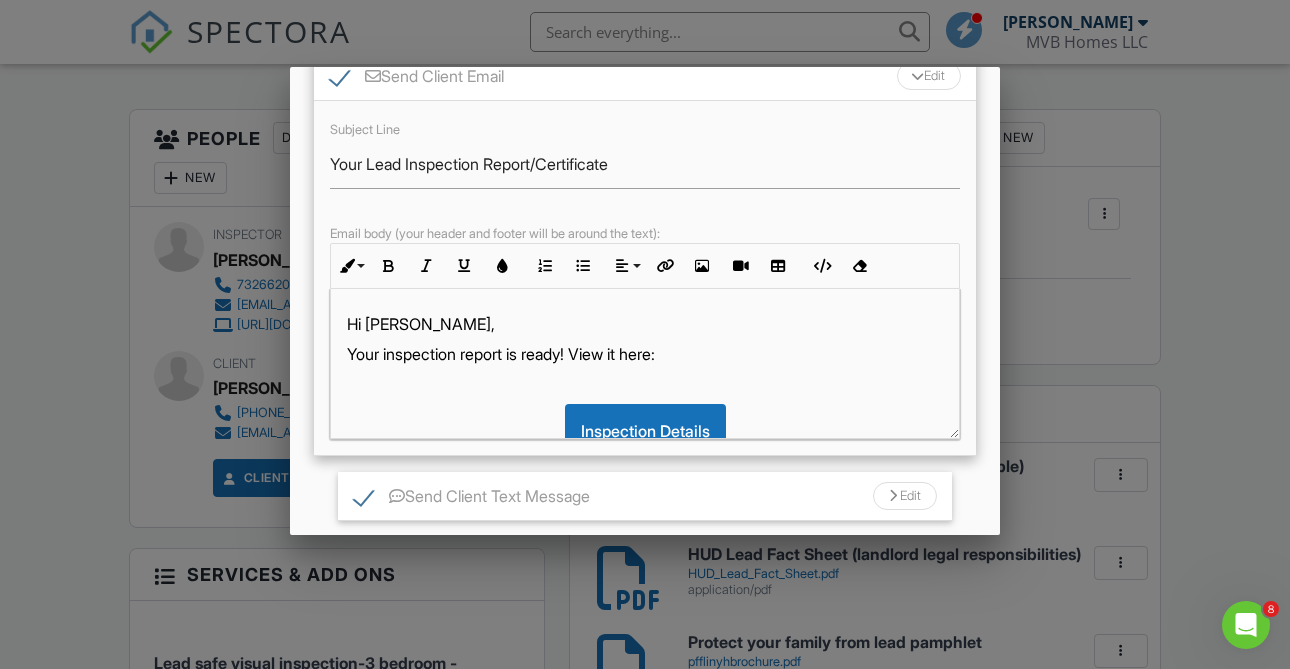 click on "Your inspection report is ready! View it here:" at bounding box center (645, 354) 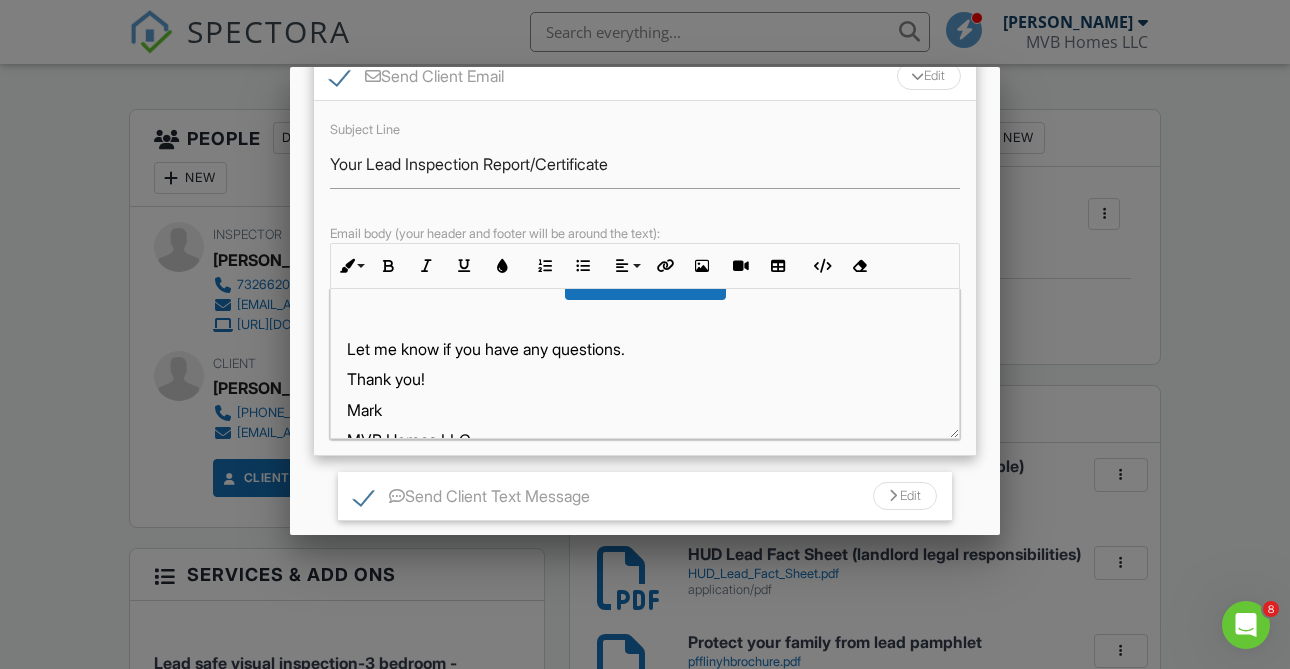 scroll, scrollTop: 163, scrollLeft: 0, axis: vertical 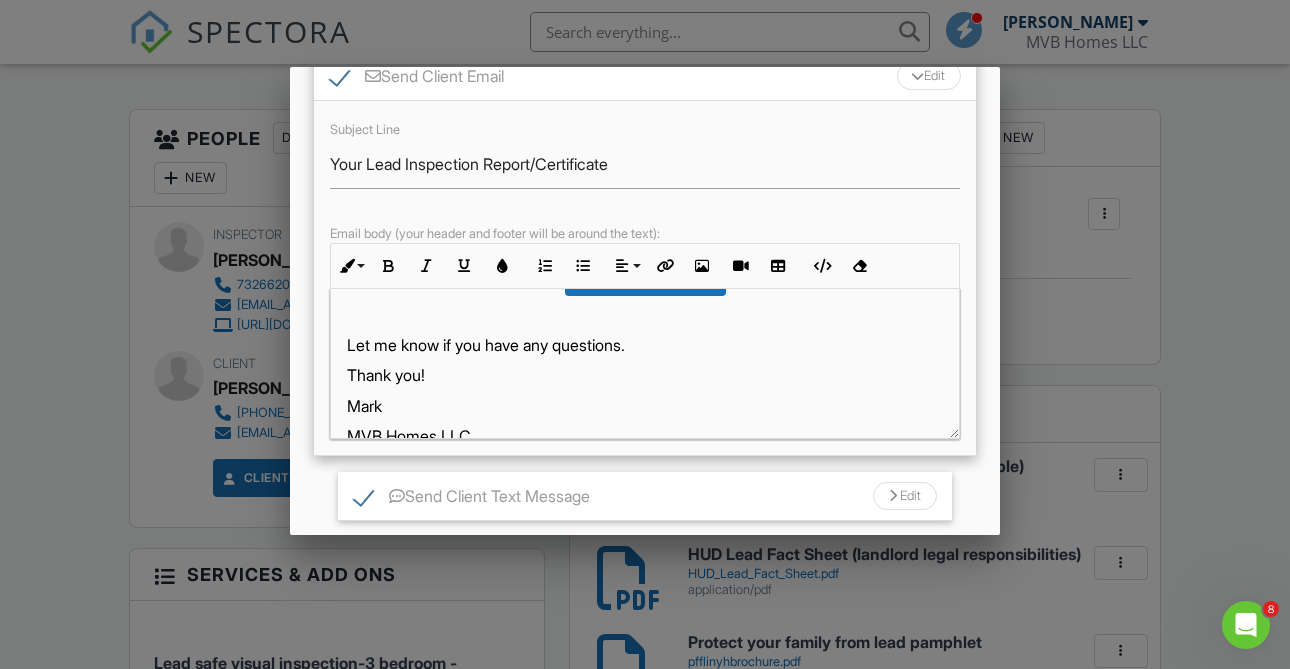 click on "Hi Angela, Your inspection report and lead safe certificate are ready! View it here: Inspection Details Let me know if you have any questions. Thank you! Mark MVB Homes LLC" at bounding box center [645, 299] 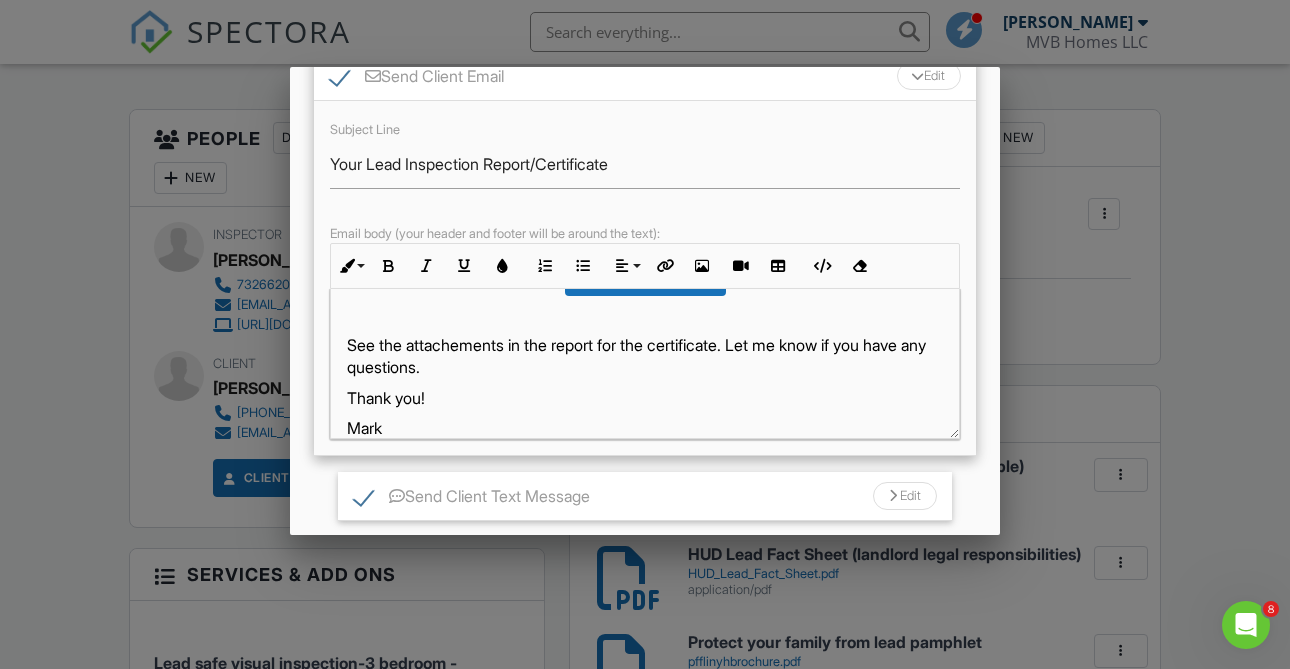 click on "See the attachements in the report for the certificate. Let me know if you have any questions." at bounding box center [645, 356] 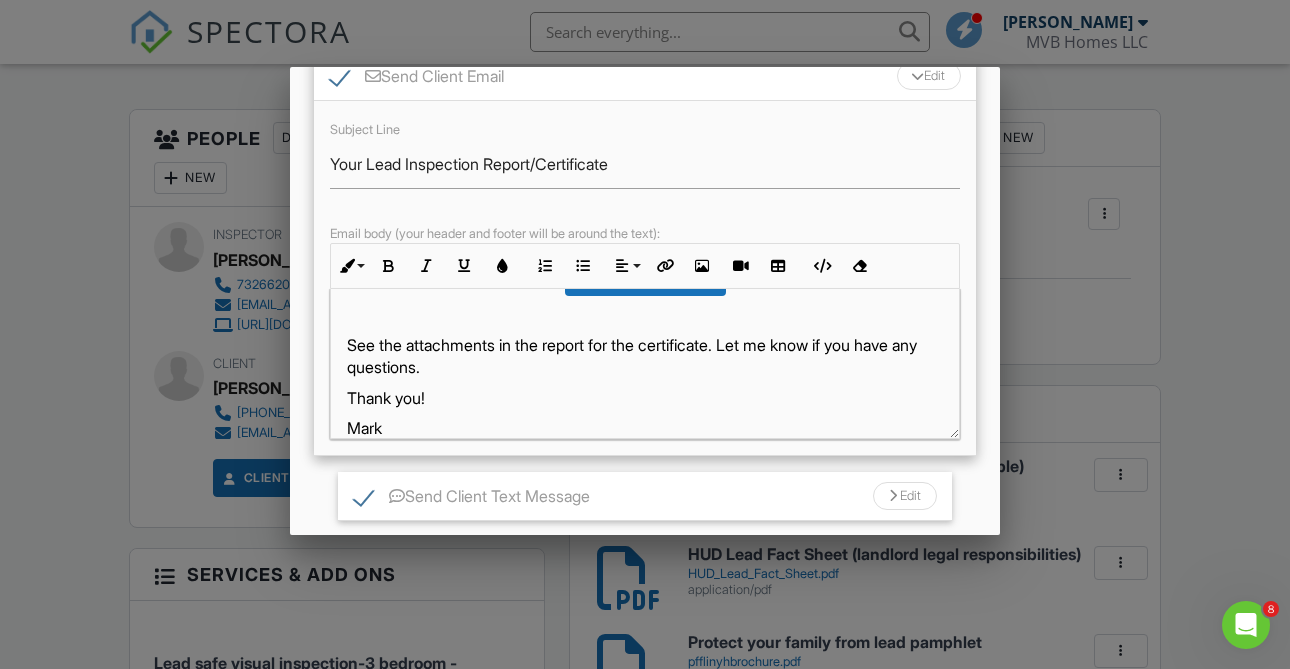 scroll, scrollTop: 219, scrollLeft: 0, axis: vertical 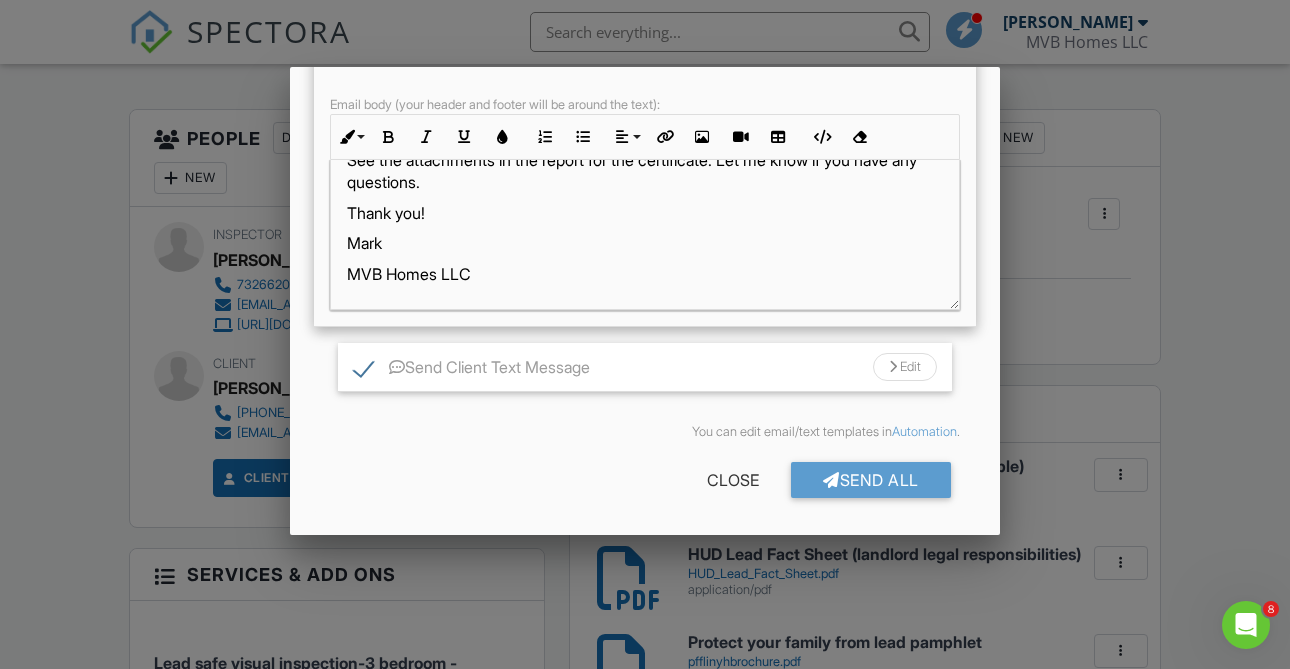 click at bounding box center (893, 367) 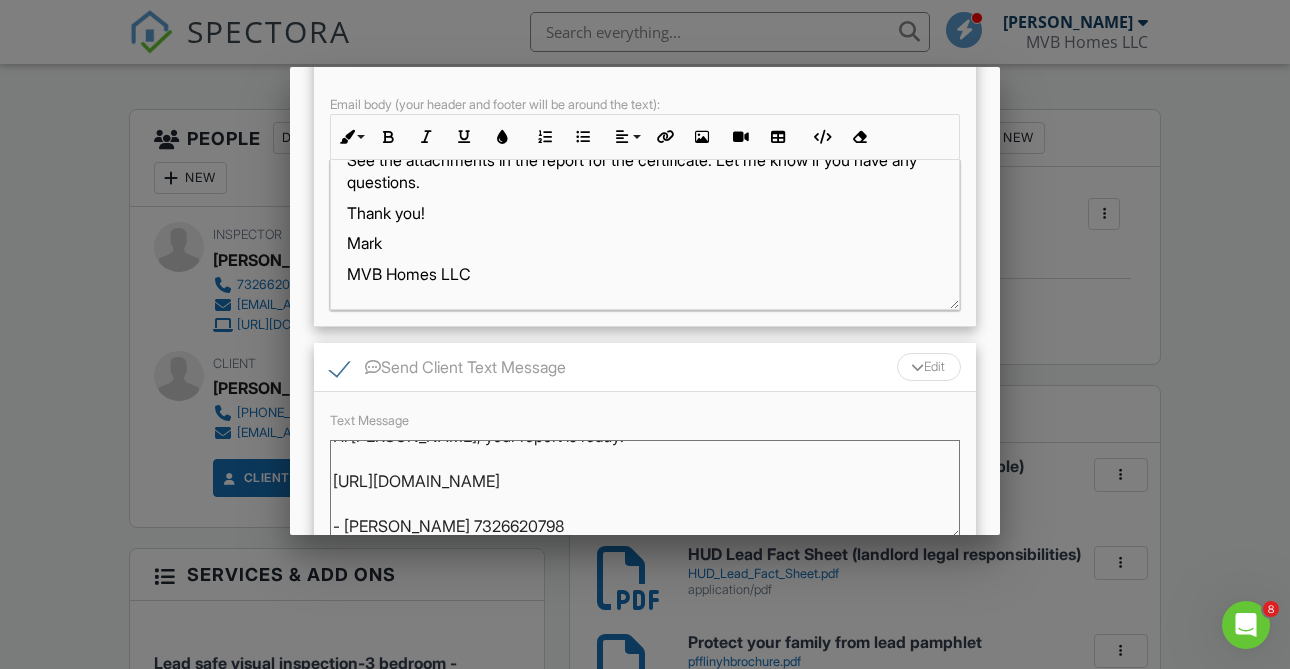 scroll, scrollTop: 0, scrollLeft: 0, axis: both 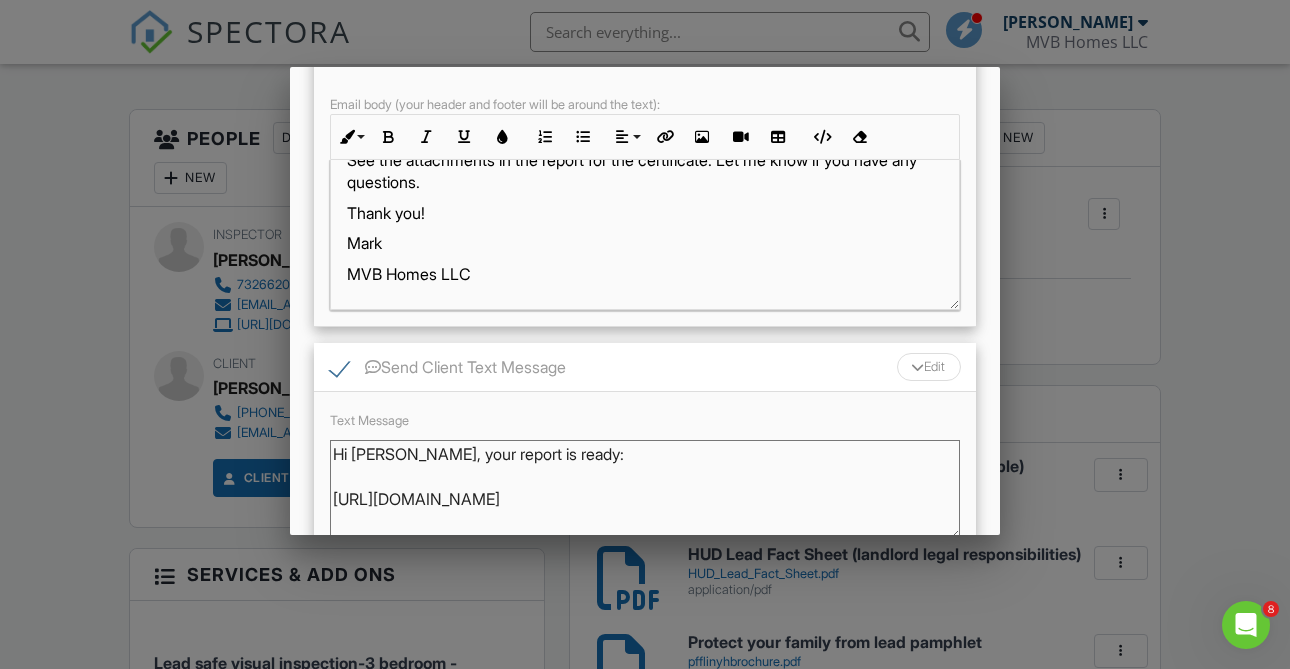 click on "Hi [PERSON_NAME], your report is ready:
[URL][DOMAIN_NAME]
- [PERSON_NAME] 7326620798" at bounding box center (645, 490) 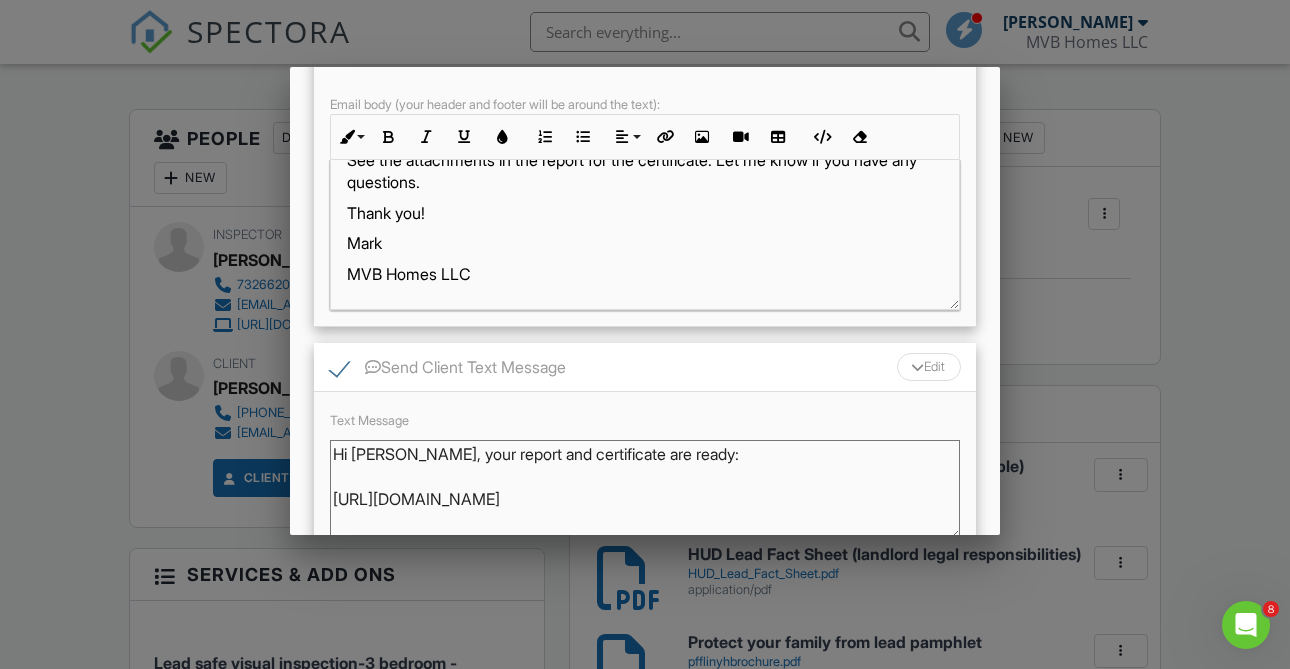 scroll, scrollTop: 18, scrollLeft: 0, axis: vertical 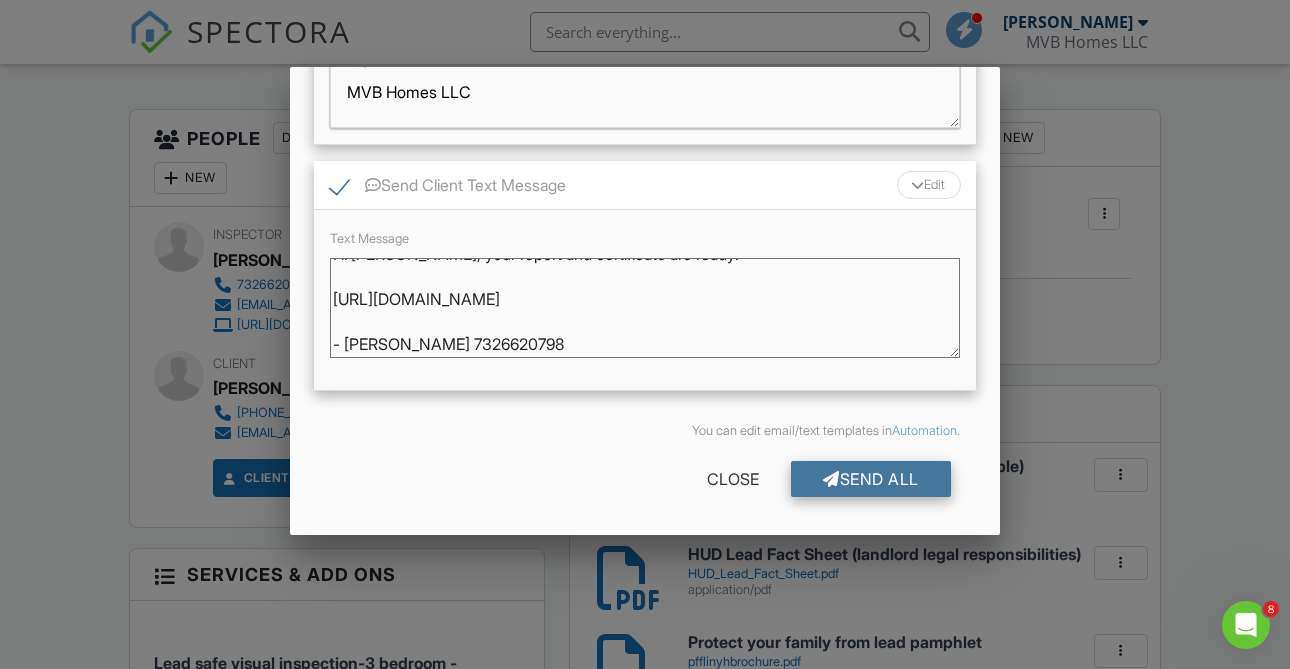 type on "Hi [PERSON_NAME], your report and certificate are ready:
[URL][DOMAIN_NAME]
- [PERSON_NAME] 7326620798" 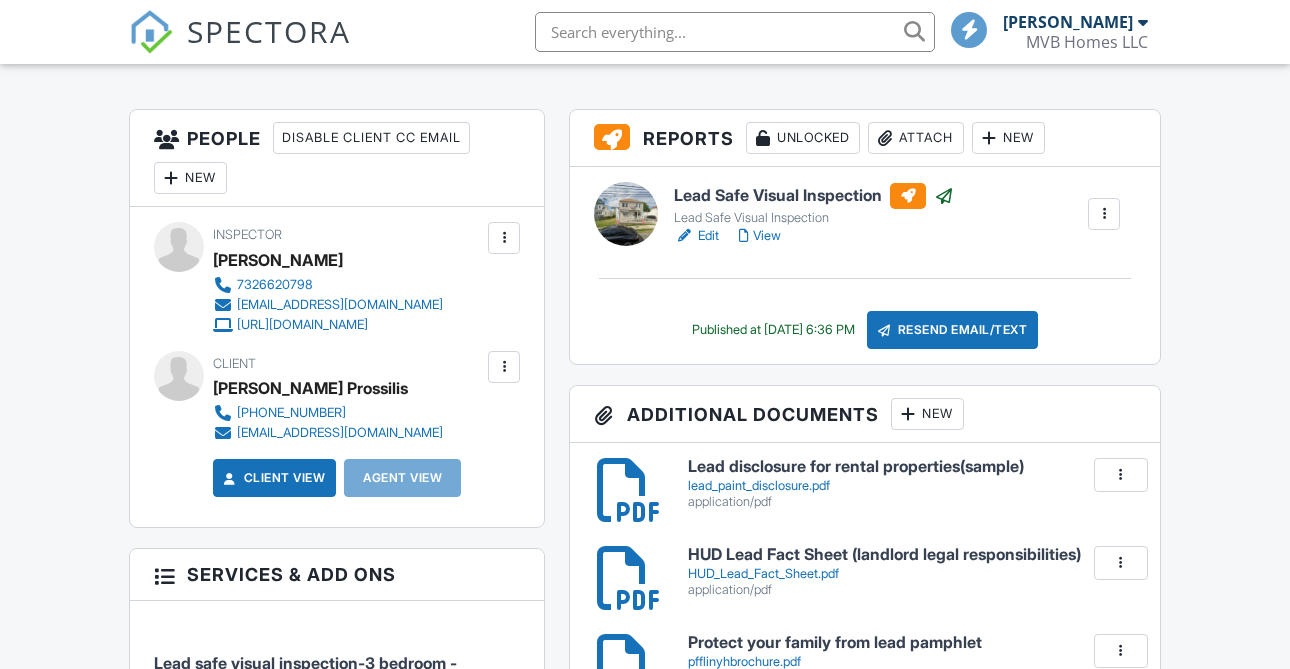 scroll, scrollTop: 477, scrollLeft: 0, axis: vertical 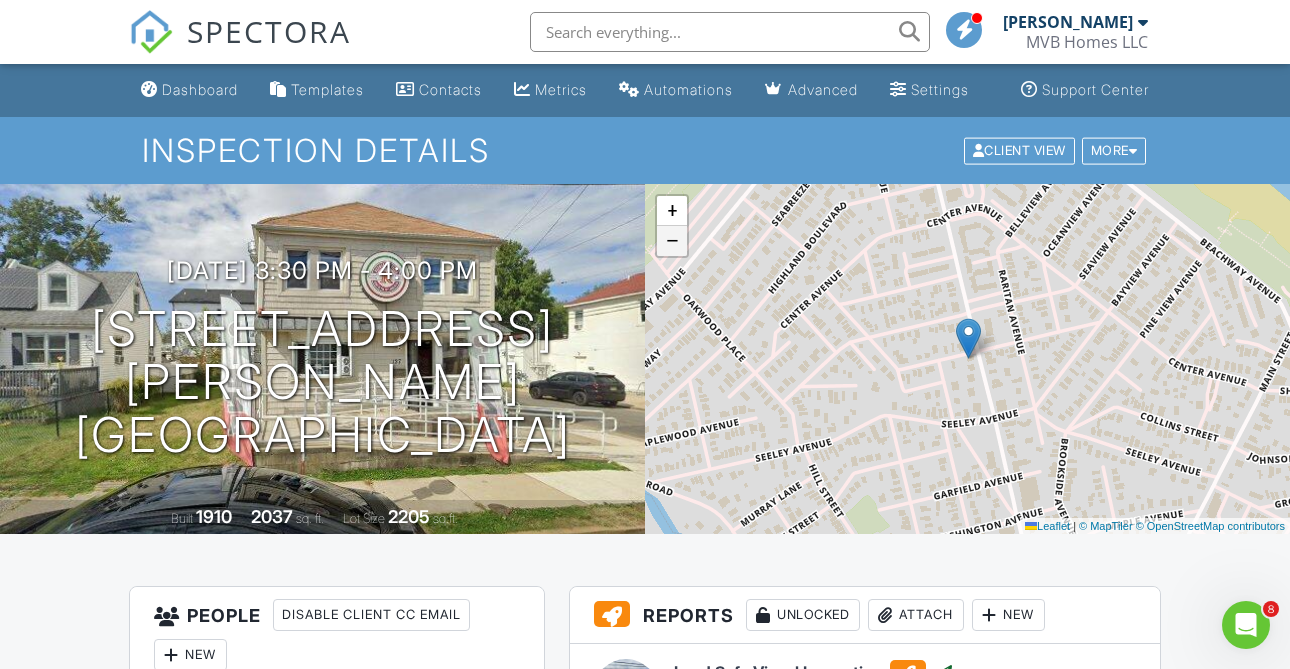 click on "−" at bounding box center [672, 241] 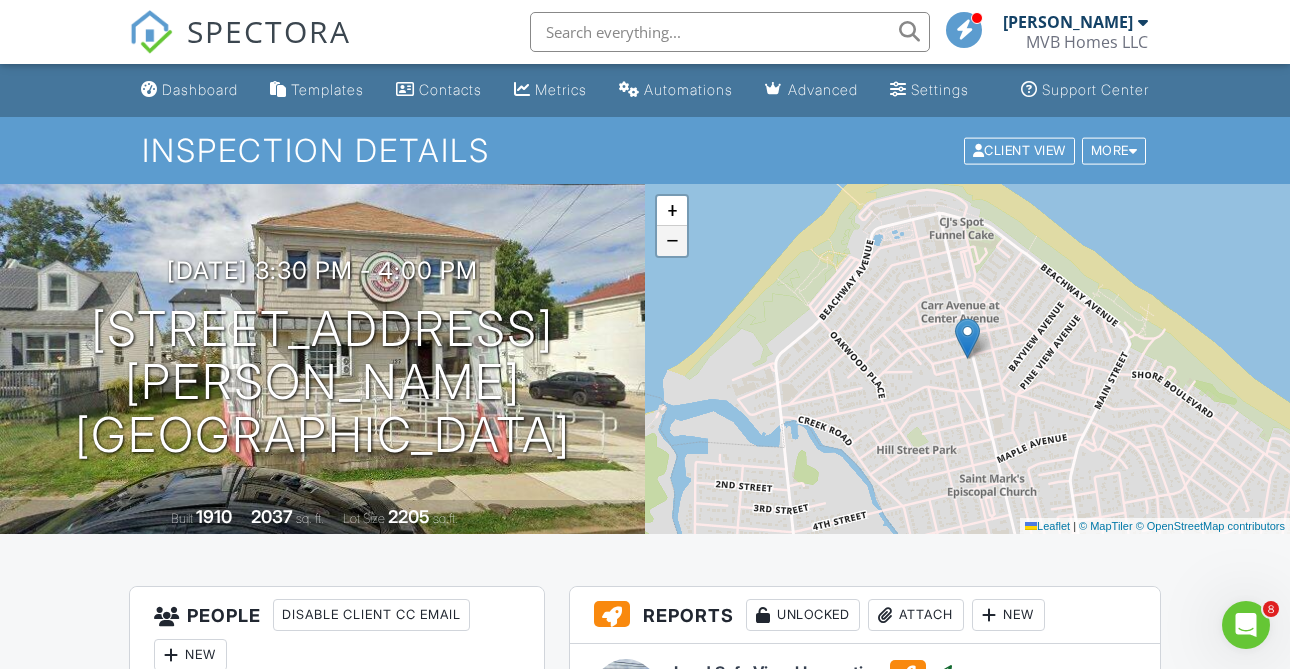 click on "−" at bounding box center (672, 241) 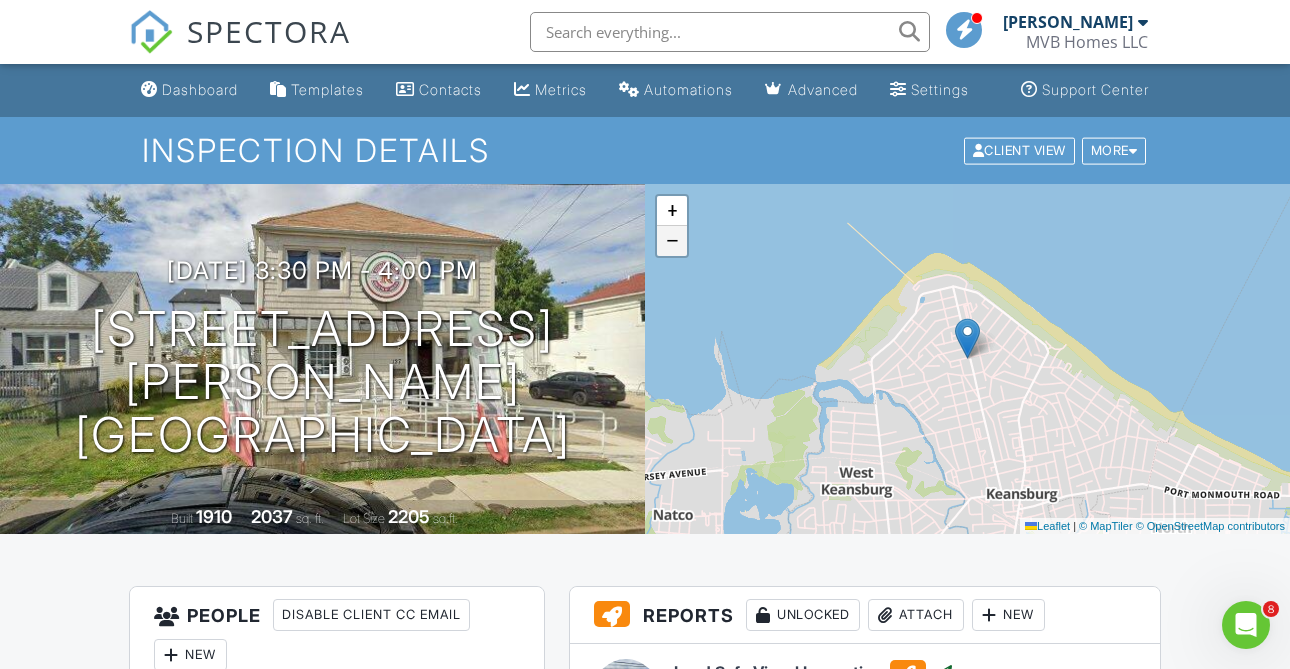 click on "−" at bounding box center (672, 241) 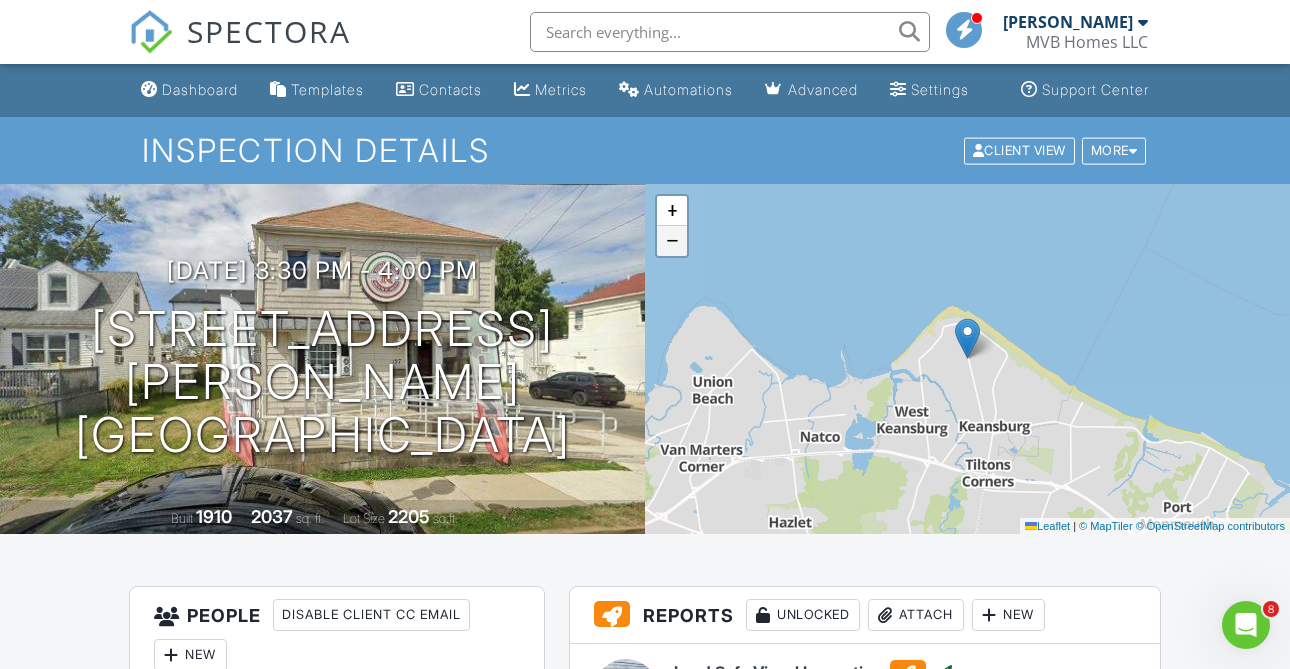 click on "−" at bounding box center [672, 241] 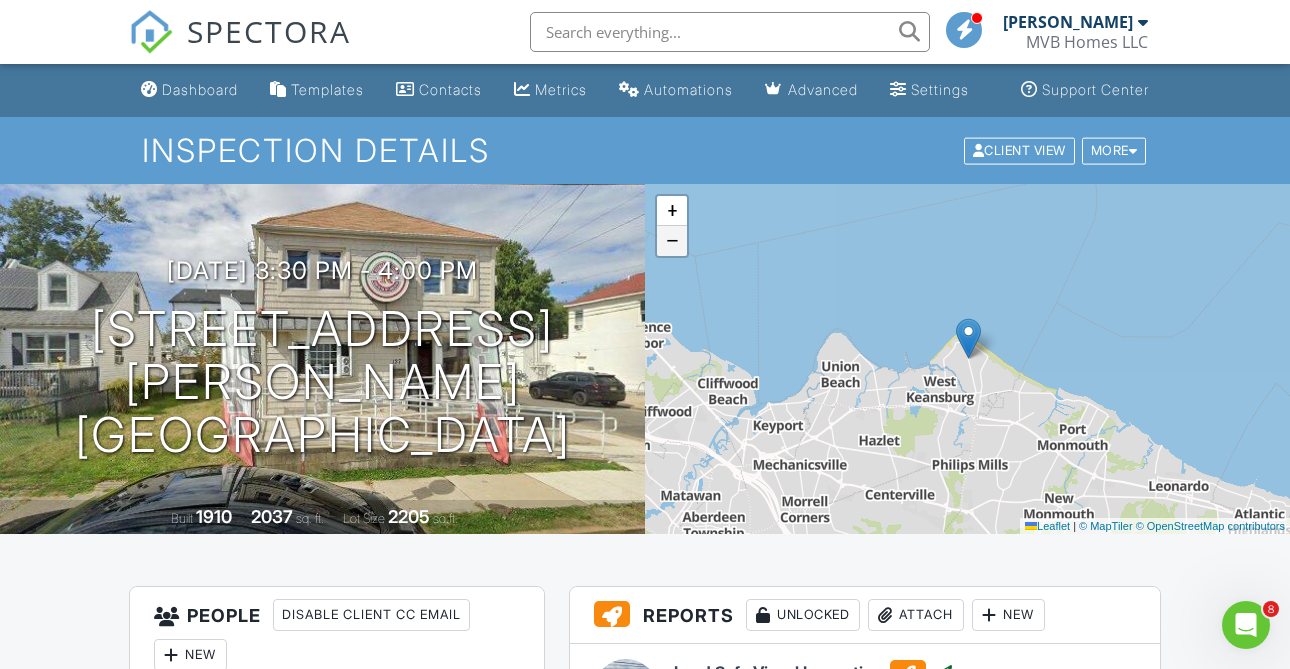 click on "−" at bounding box center [672, 241] 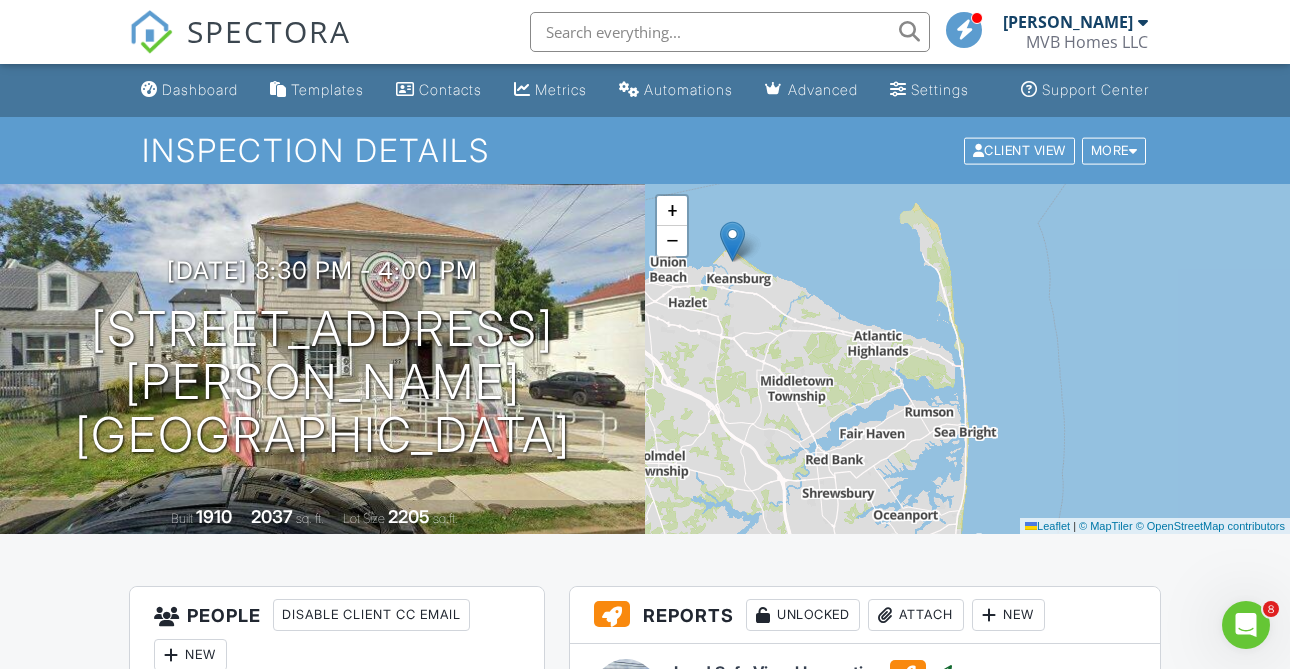 drag, startPoint x: 1046, startPoint y: 429, endPoint x: 810, endPoint y: 332, distance: 255.15681 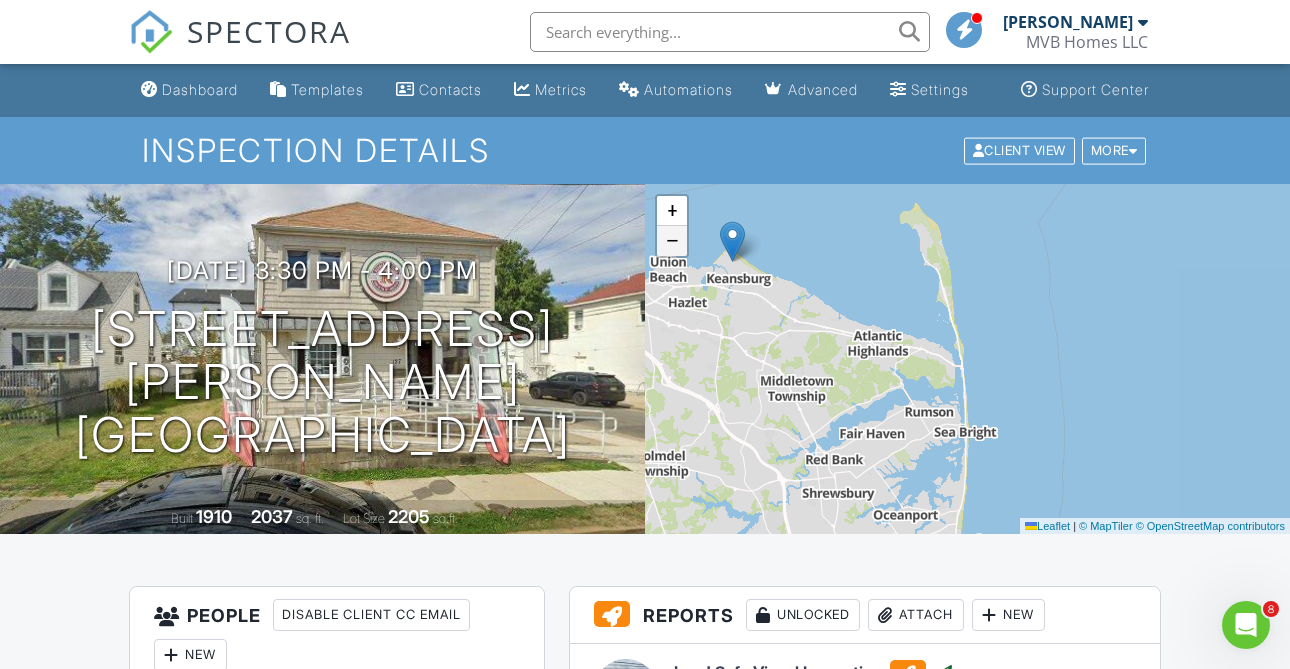 click on "−" at bounding box center (672, 241) 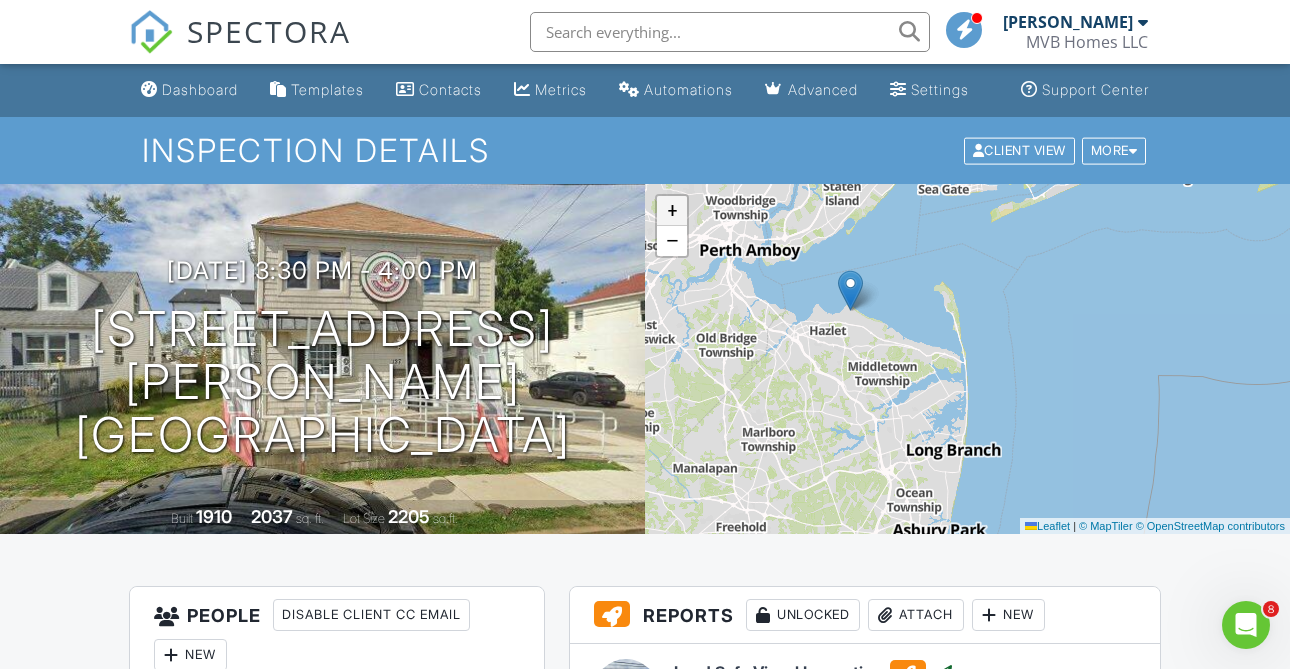click on "+" at bounding box center (672, 211) 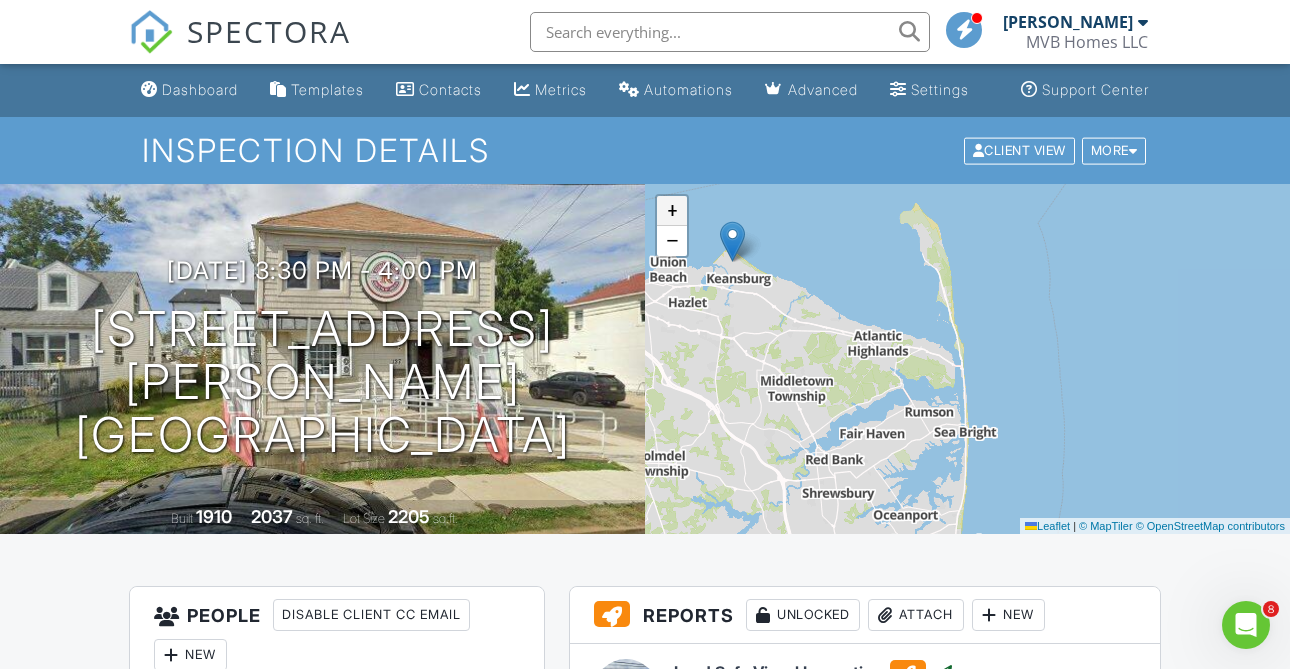 click on "+" at bounding box center (672, 211) 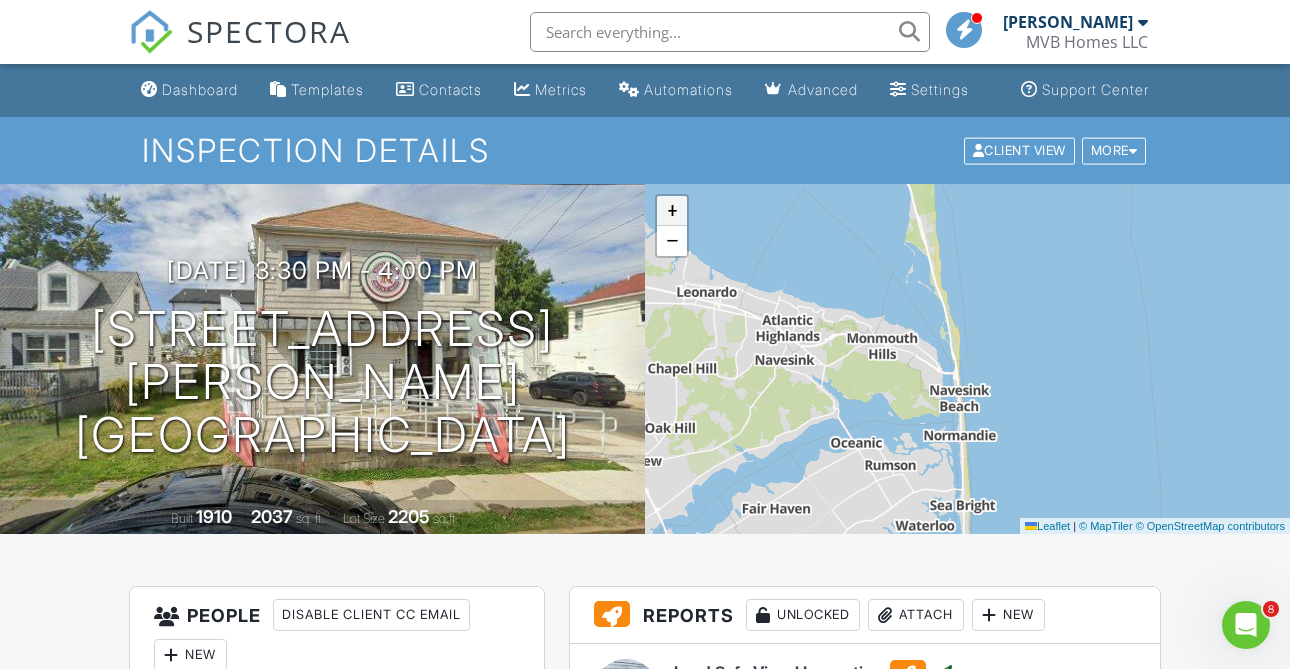 click on "+" at bounding box center [672, 211] 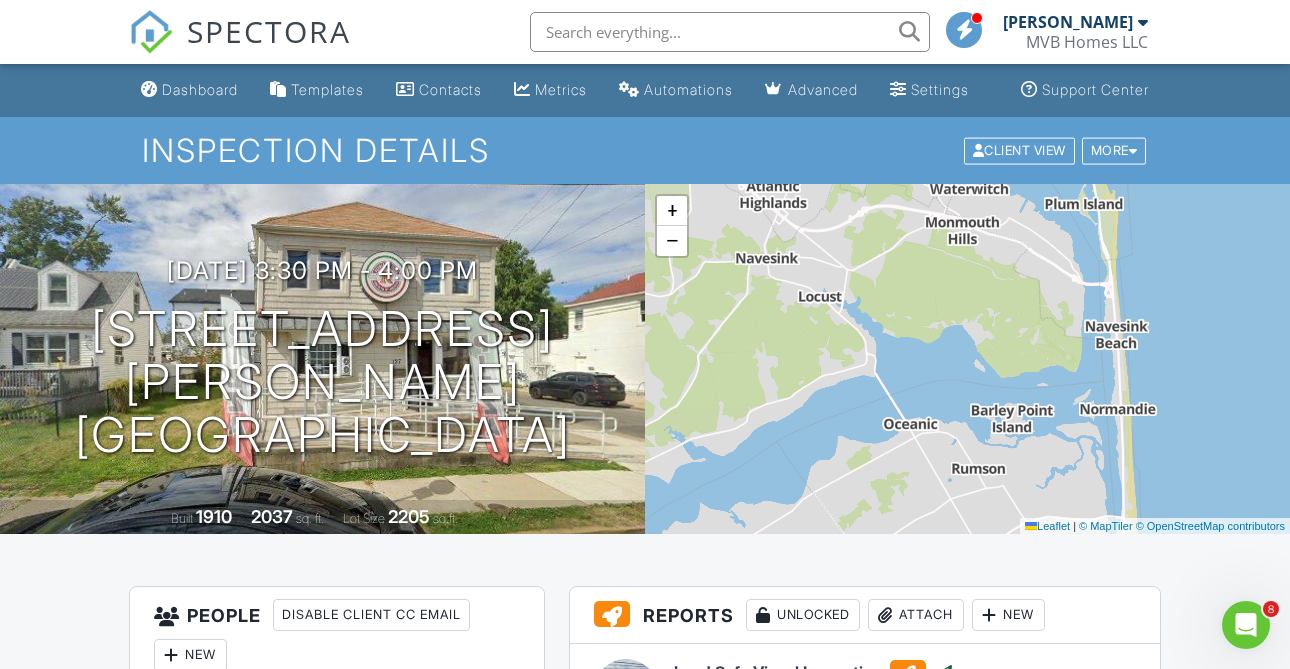 drag, startPoint x: 736, startPoint y: 330, endPoint x: 902, endPoint y: 227, distance: 195.35864 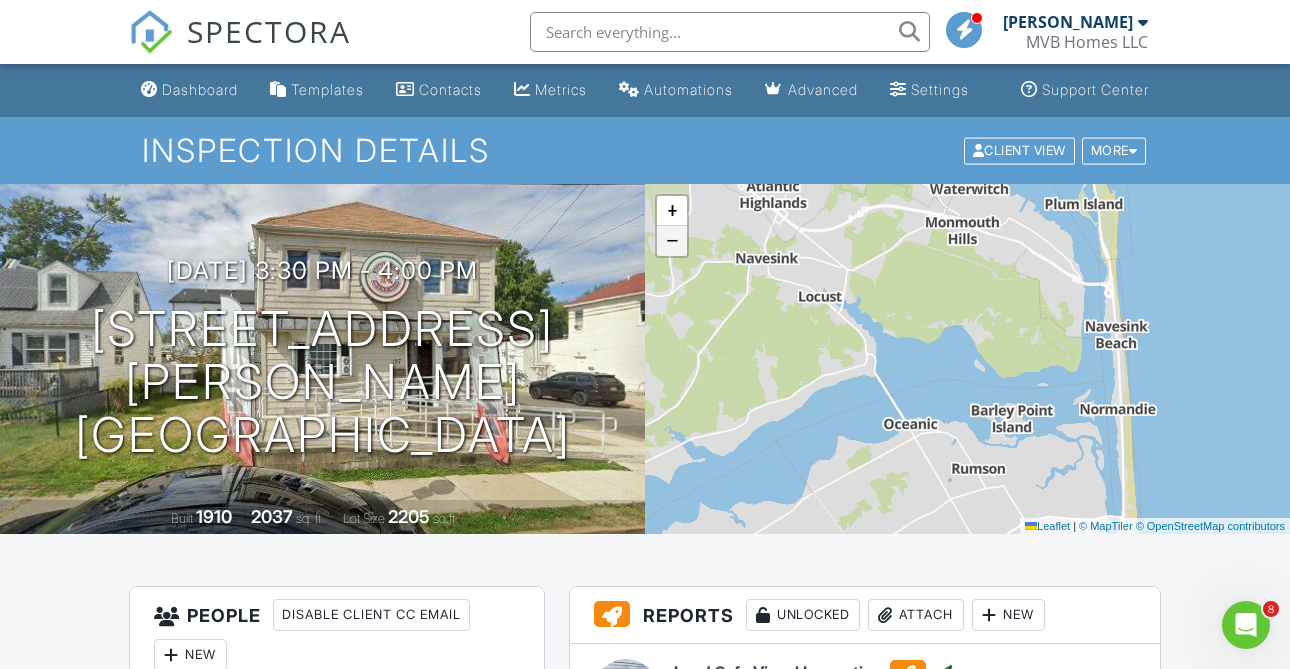 click on "−" at bounding box center [672, 241] 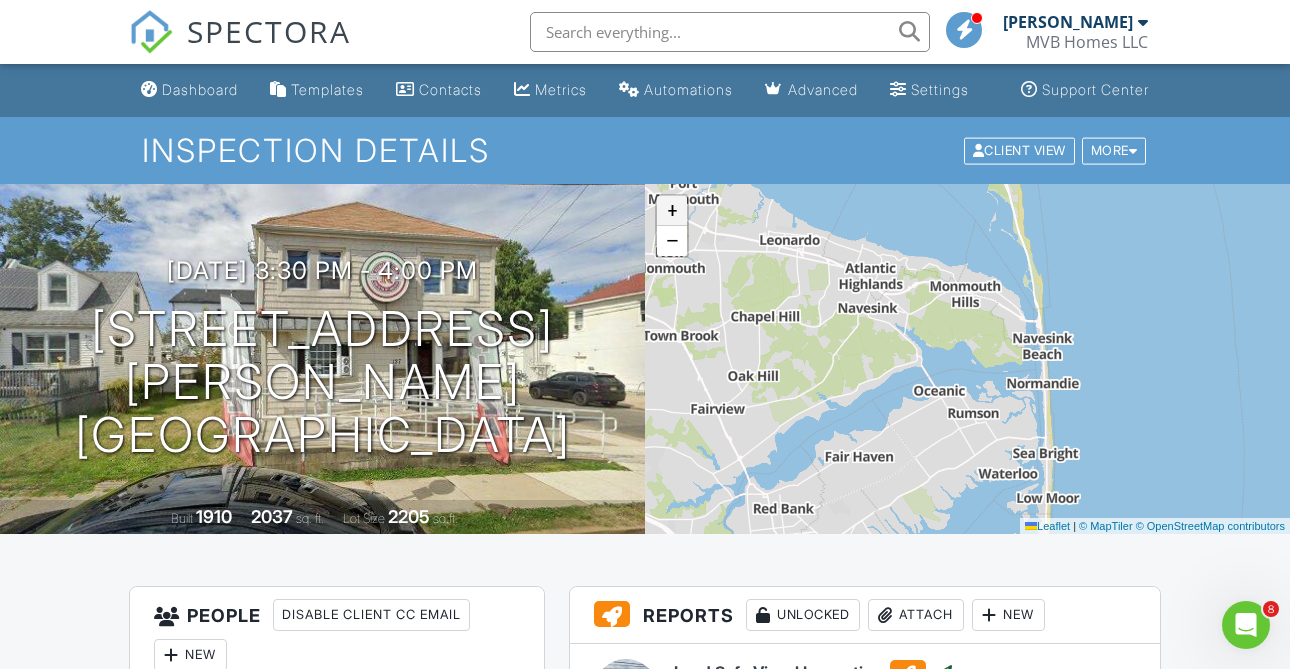 click on "+" at bounding box center (672, 211) 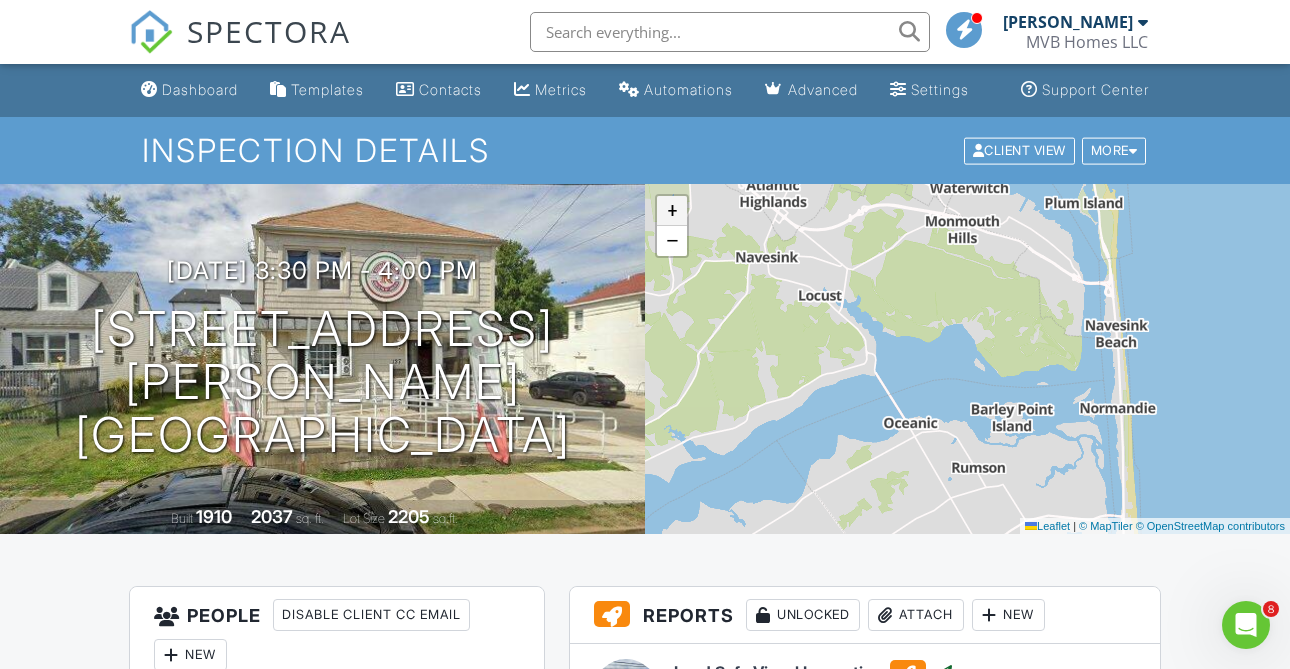 click on "+" at bounding box center [672, 211] 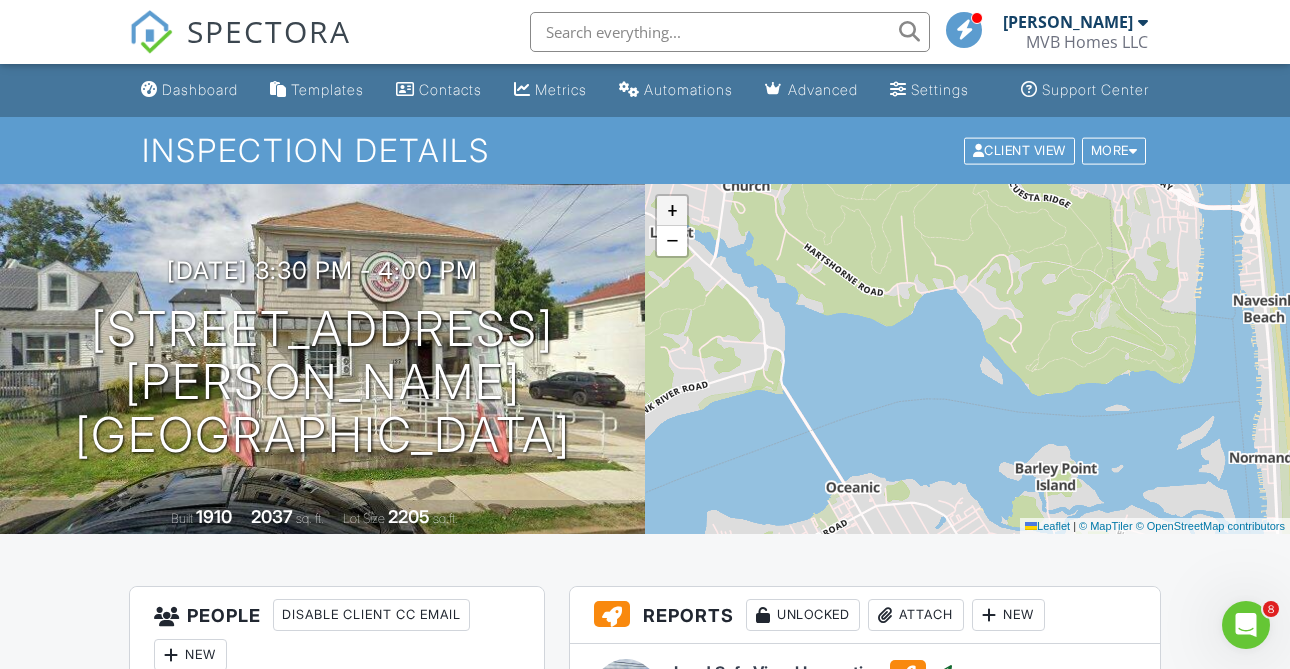 click on "+" at bounding box center [672, 211] 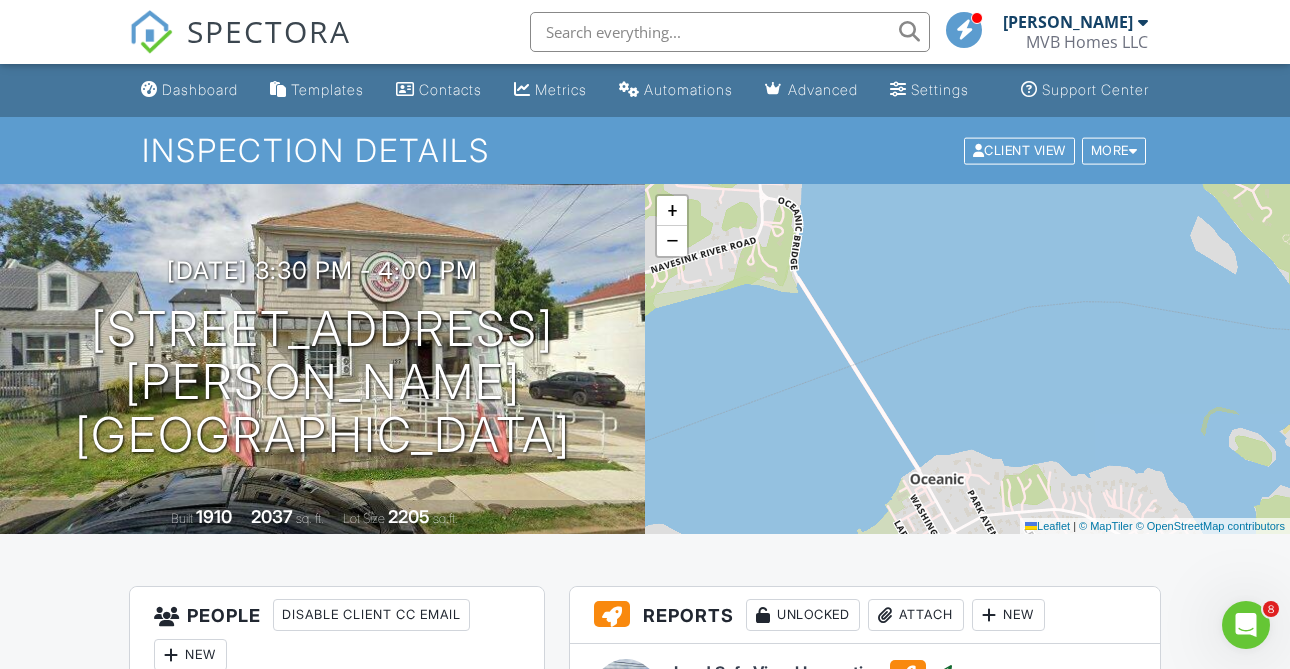 drag, startPoint x: 773, startPoint y: 501, endPoint x: 972, endPoint y: 364, distance: 241.59885 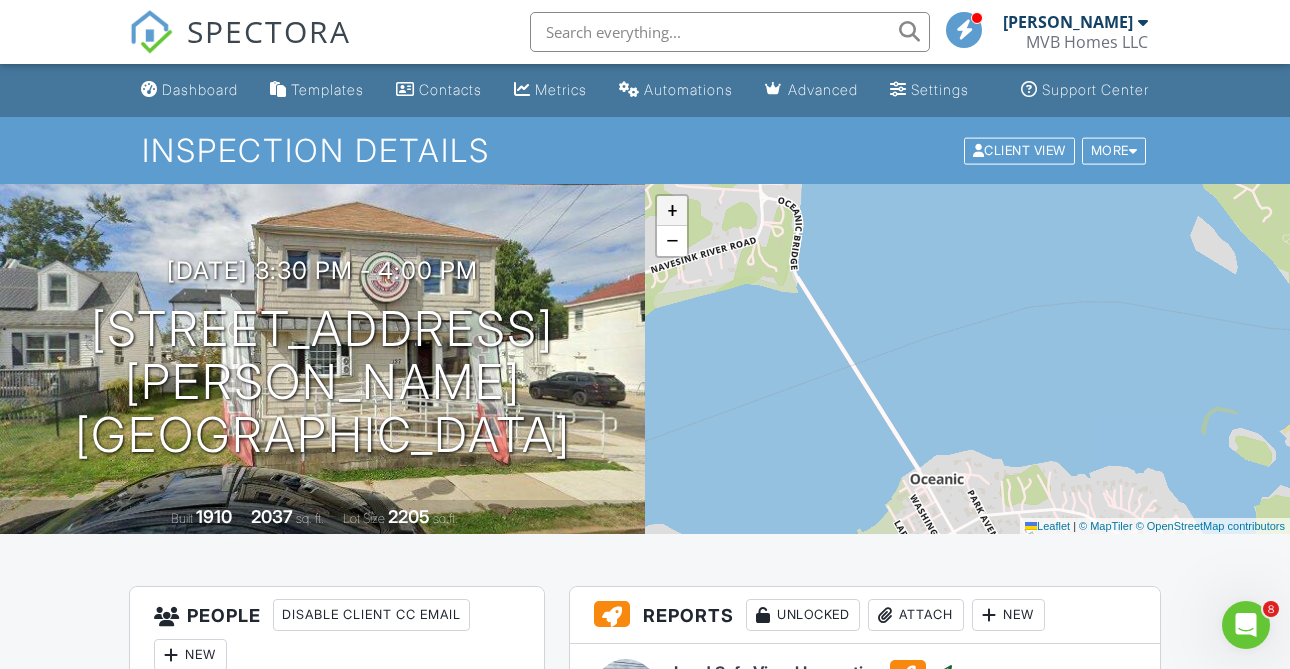 click on "+" at bounding box center (672, 211) 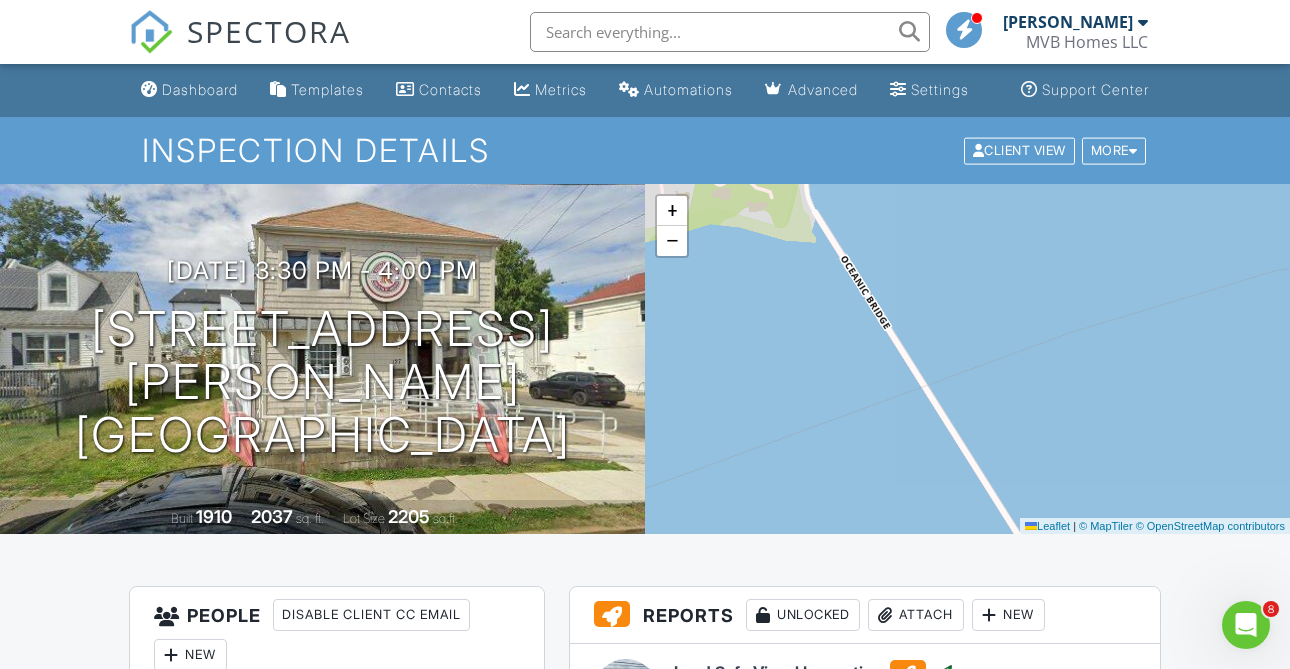 drag, startPoint x: 754, startPoint y: 392, endPoint x: 942, endPoint y: 407, distance: 188.59746 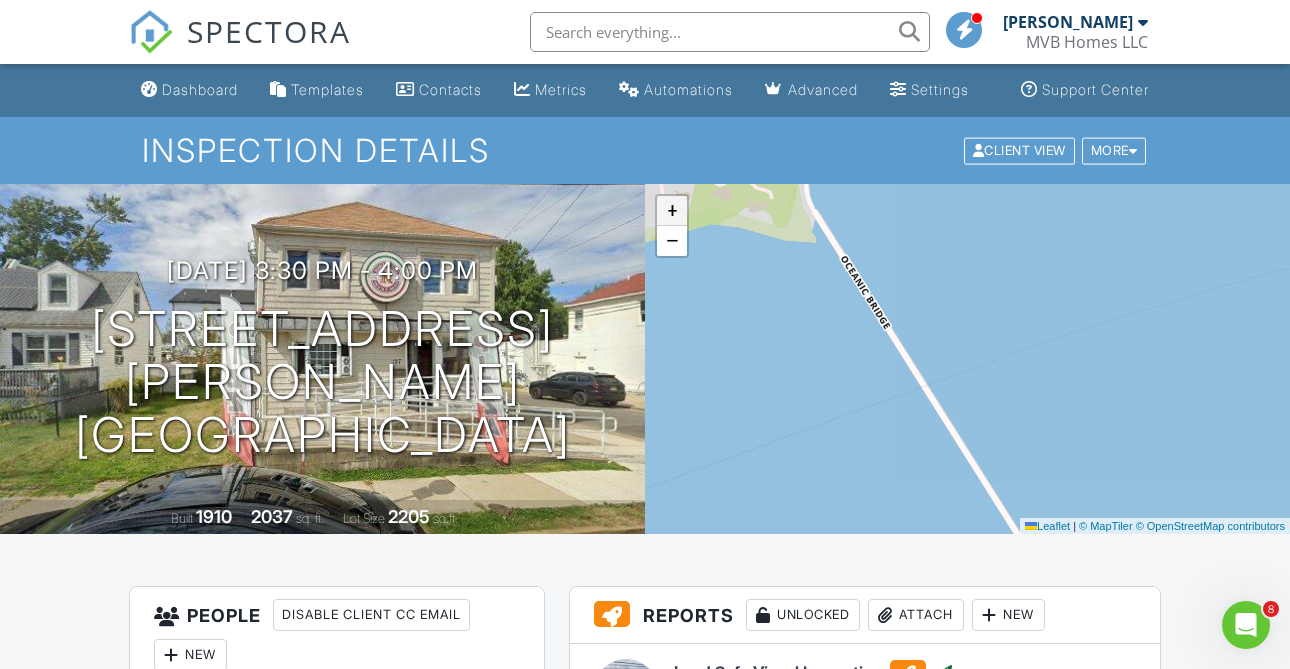 click on "+" at bounding box center [672, 211] 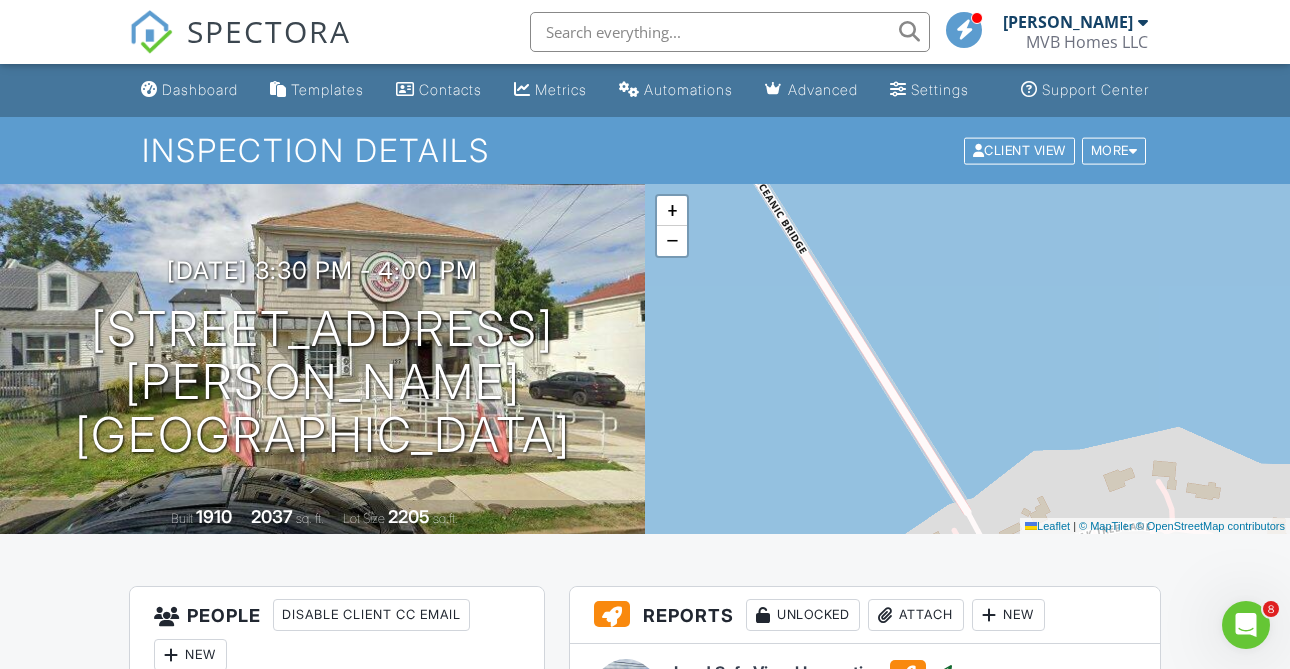 drag, startPoint x: 856, startPoint y: 374, endPoint x: 677, endPoint y: 50, distance: 370.15808 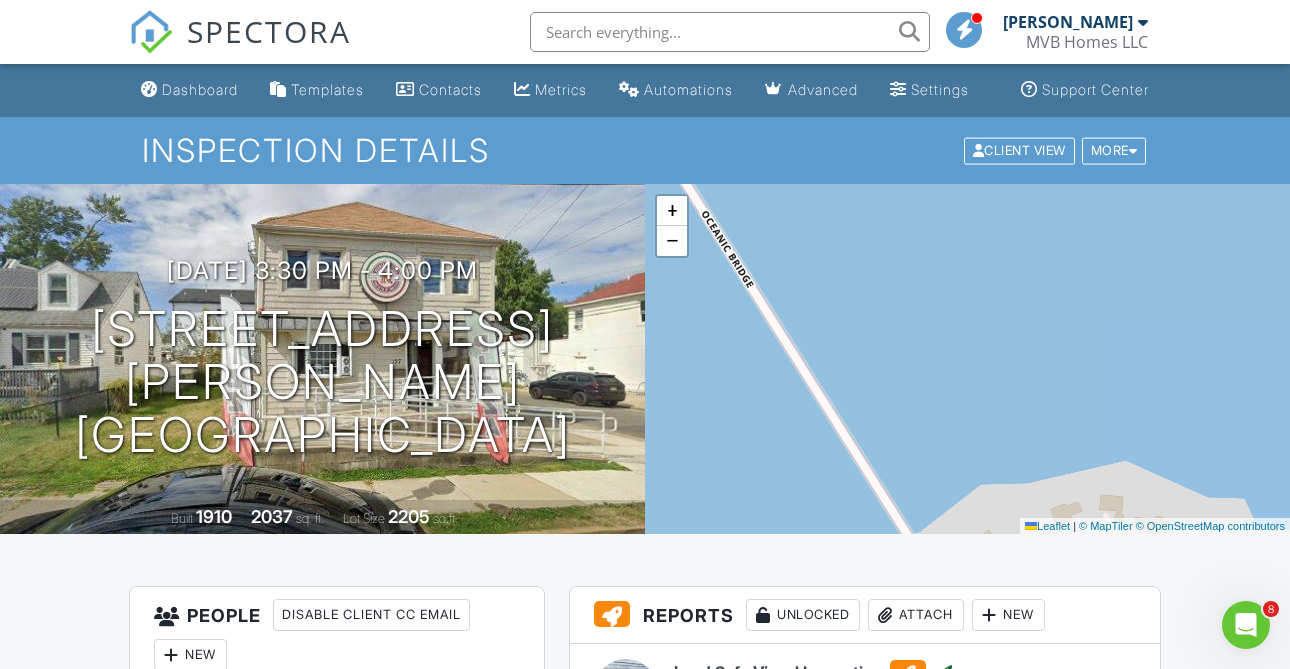 drag, startPoint x: 939, startPoint y: 458, endPoint x: 902, endPoint y: 521, distance: 73.061615 